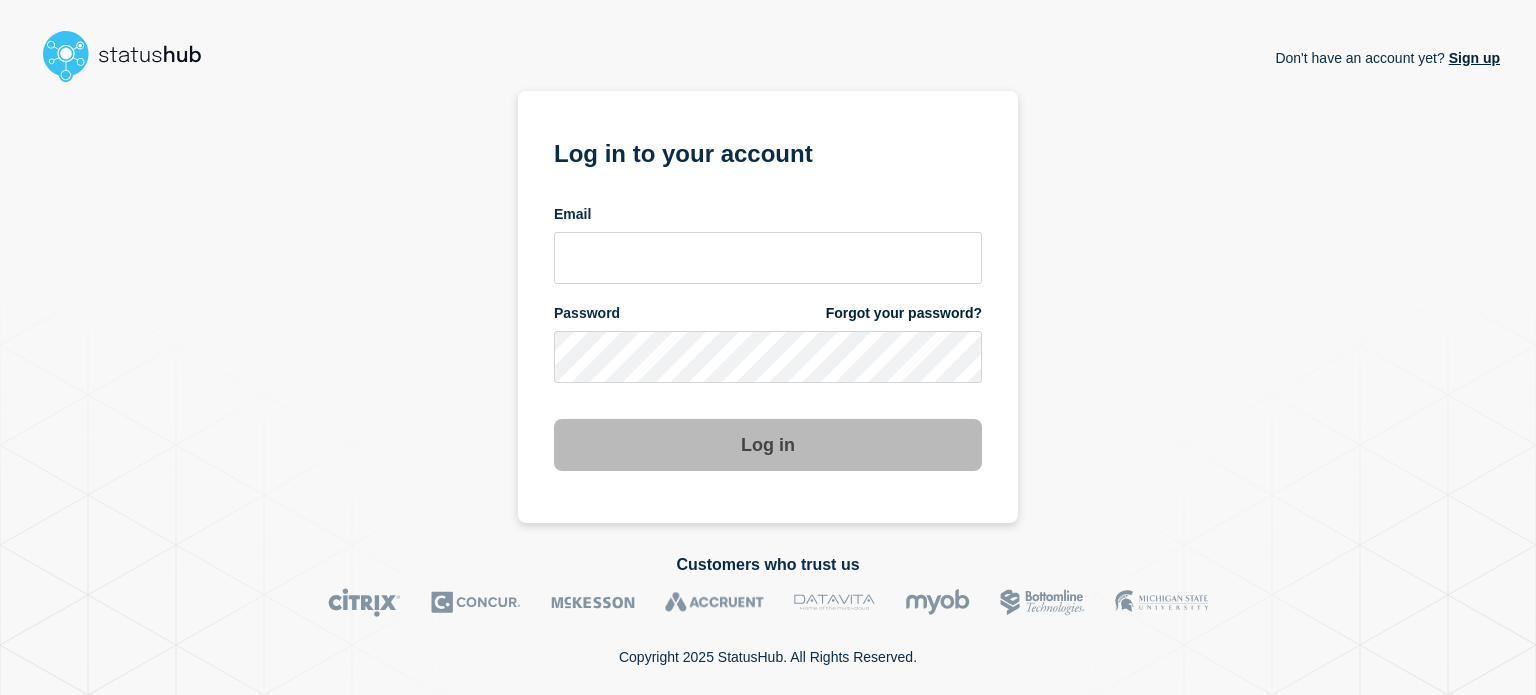 scroll, scrollTop: 0, scrollLeft: 0, axis: both 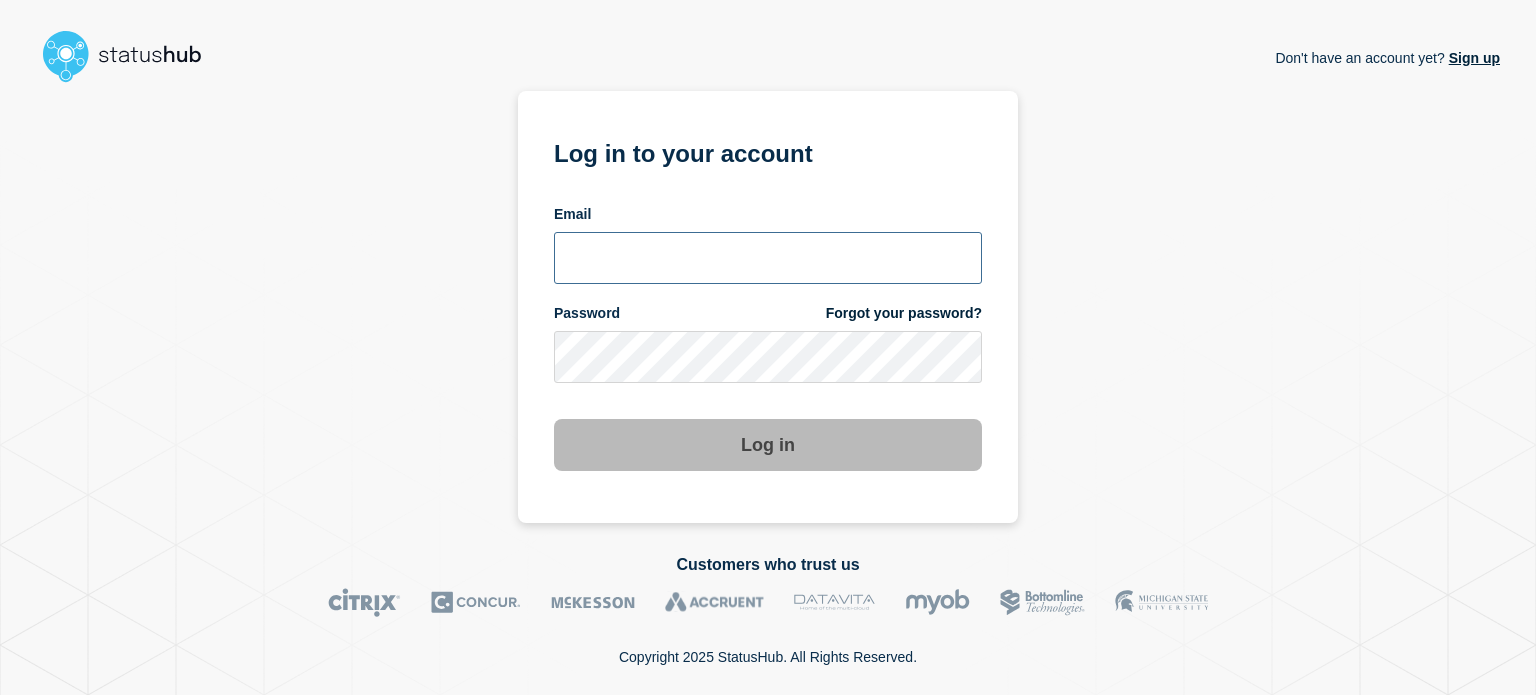 type on "[PERSON_NAME][EMAIL_ADDRESS][DOMAIN_NAME]" 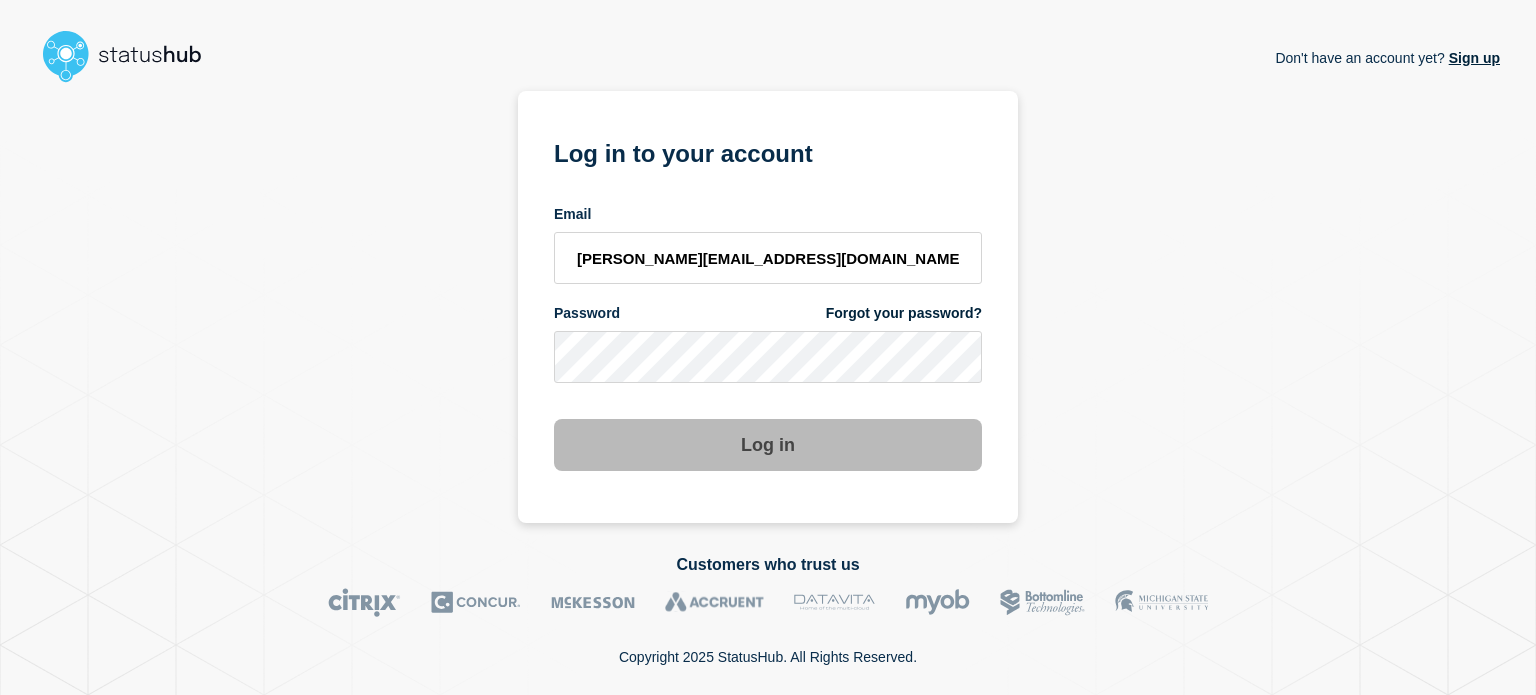 click on "Log in" at bounding box center [768, 445] 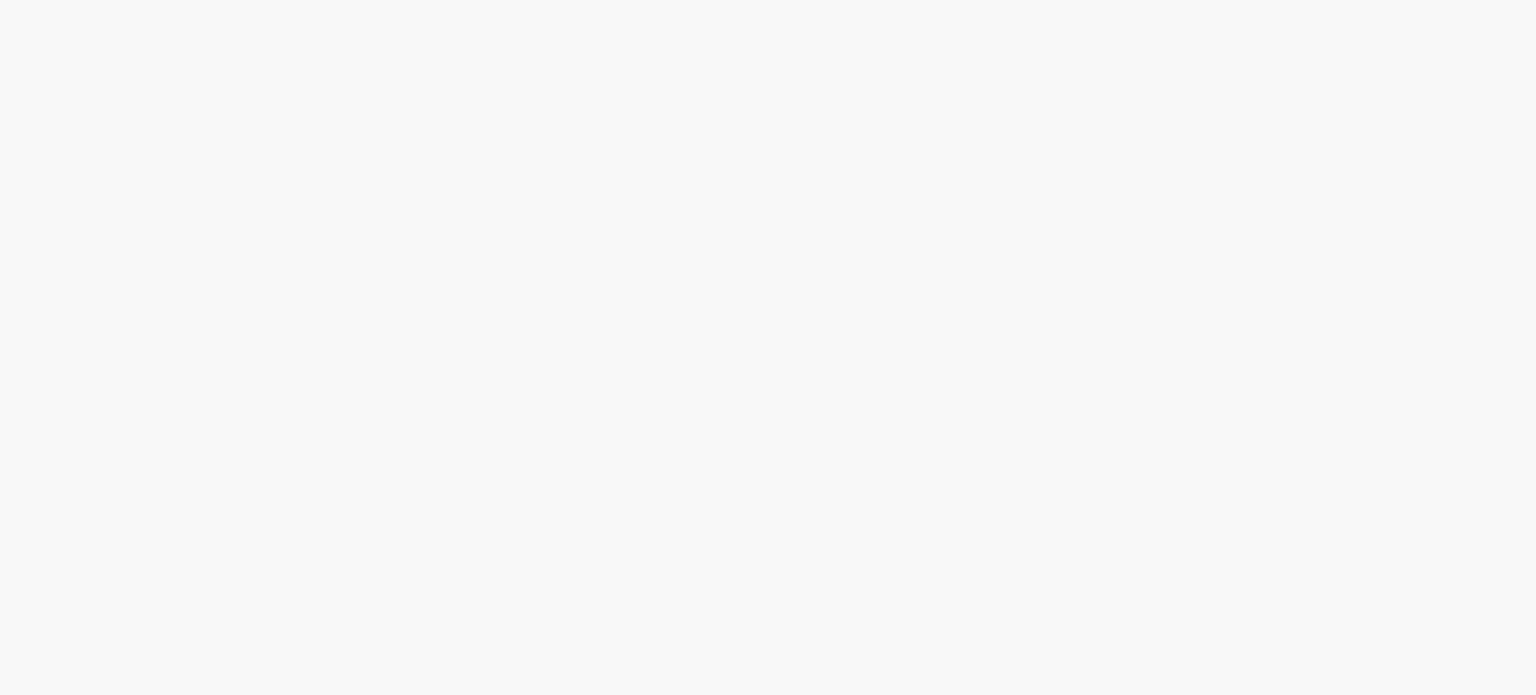 scroll, scrollTop: 0, scrollLeft: 0, axis: both 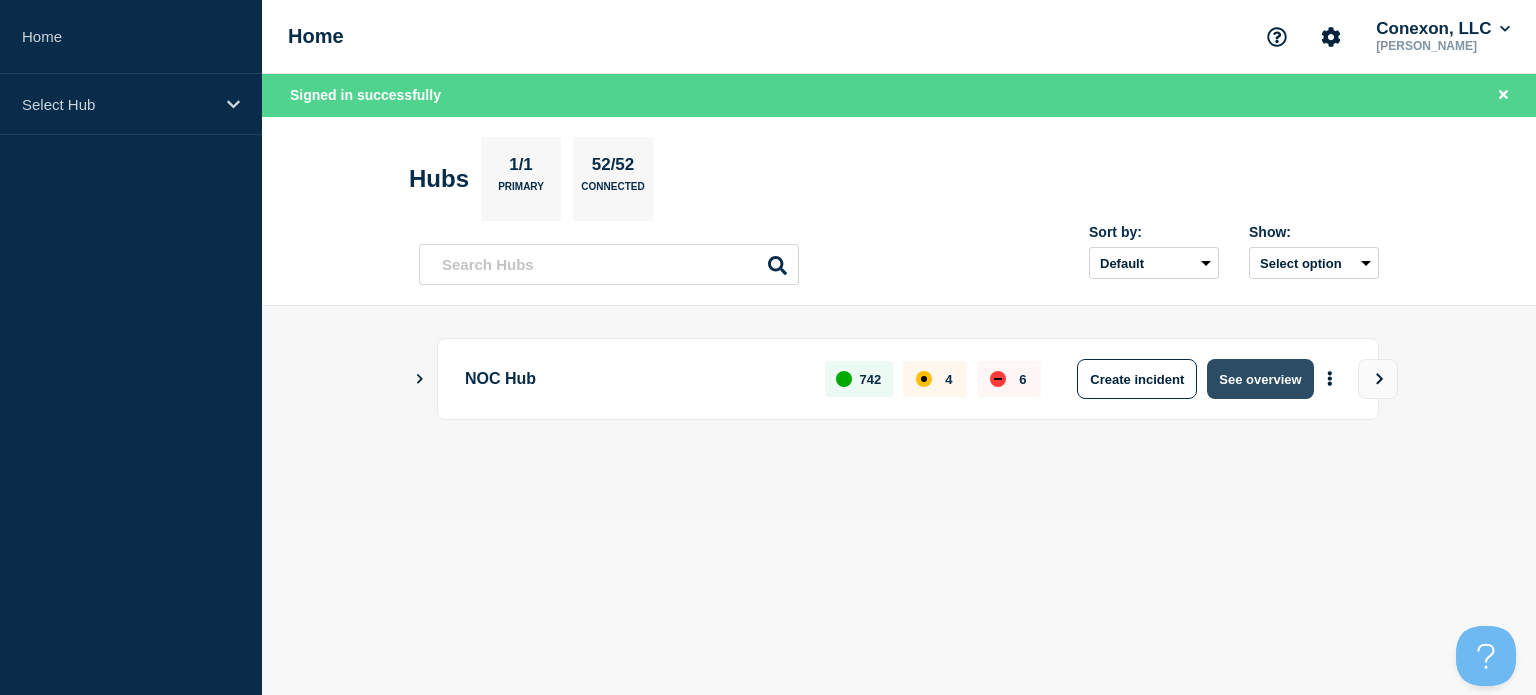 click on "See overview" at bounding box center (1260, 379) 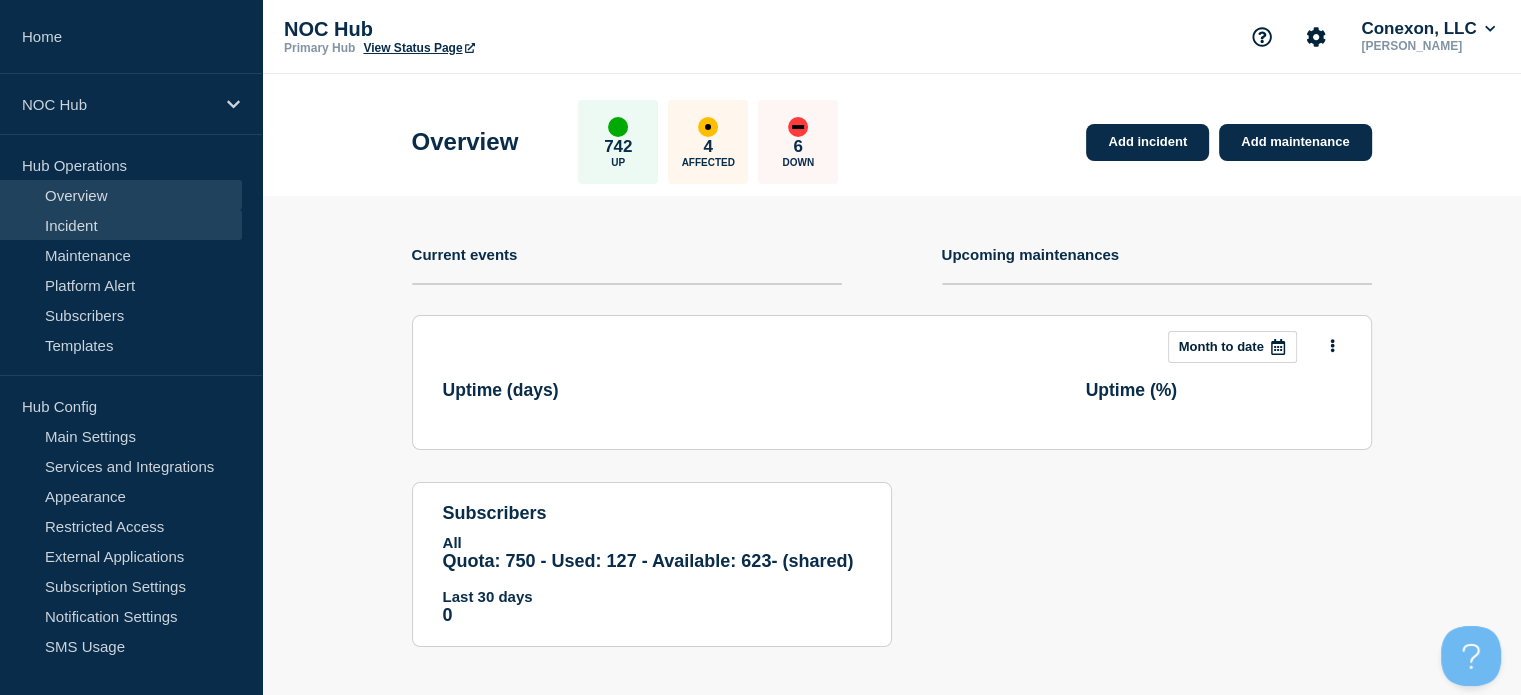click on "Incident" at bounding box center [121, 225] 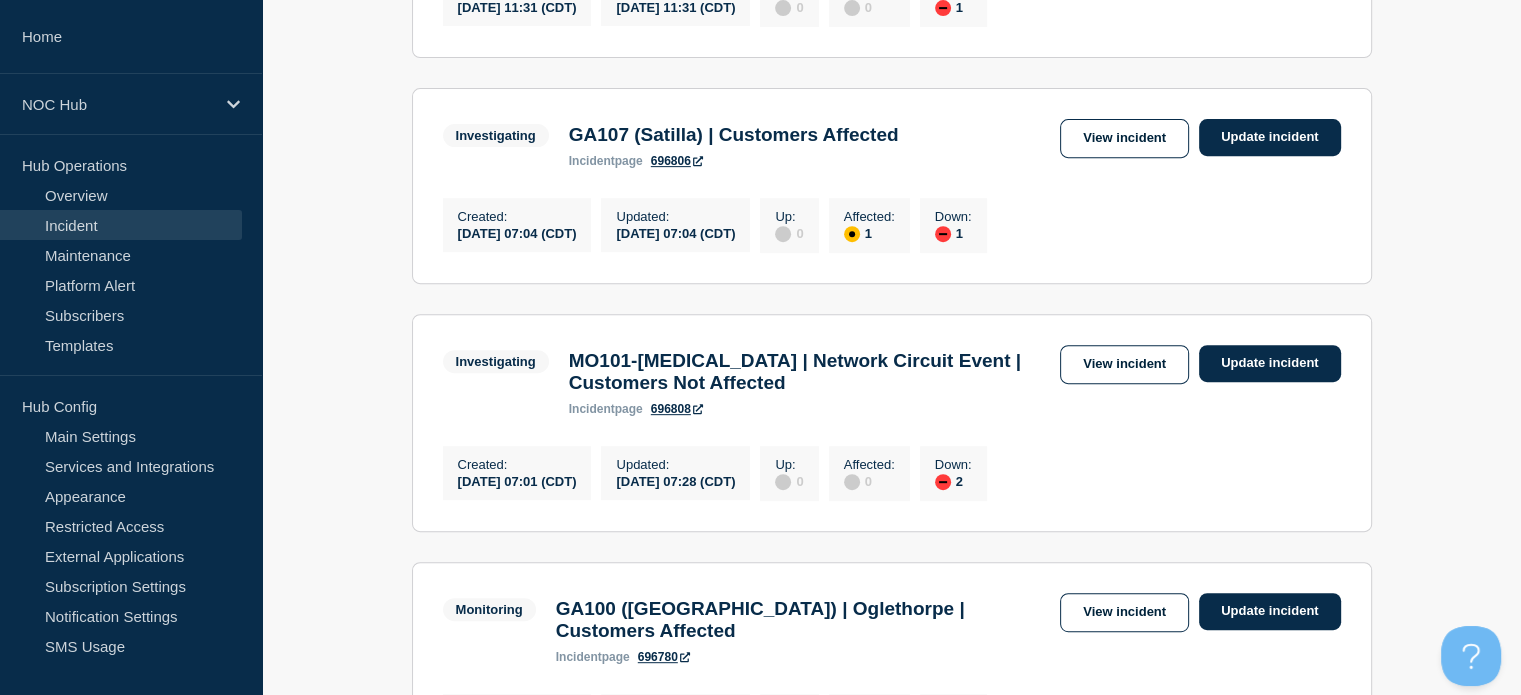 scroll, scrollTop: 800, scrollLeft: 0, axis: vertical 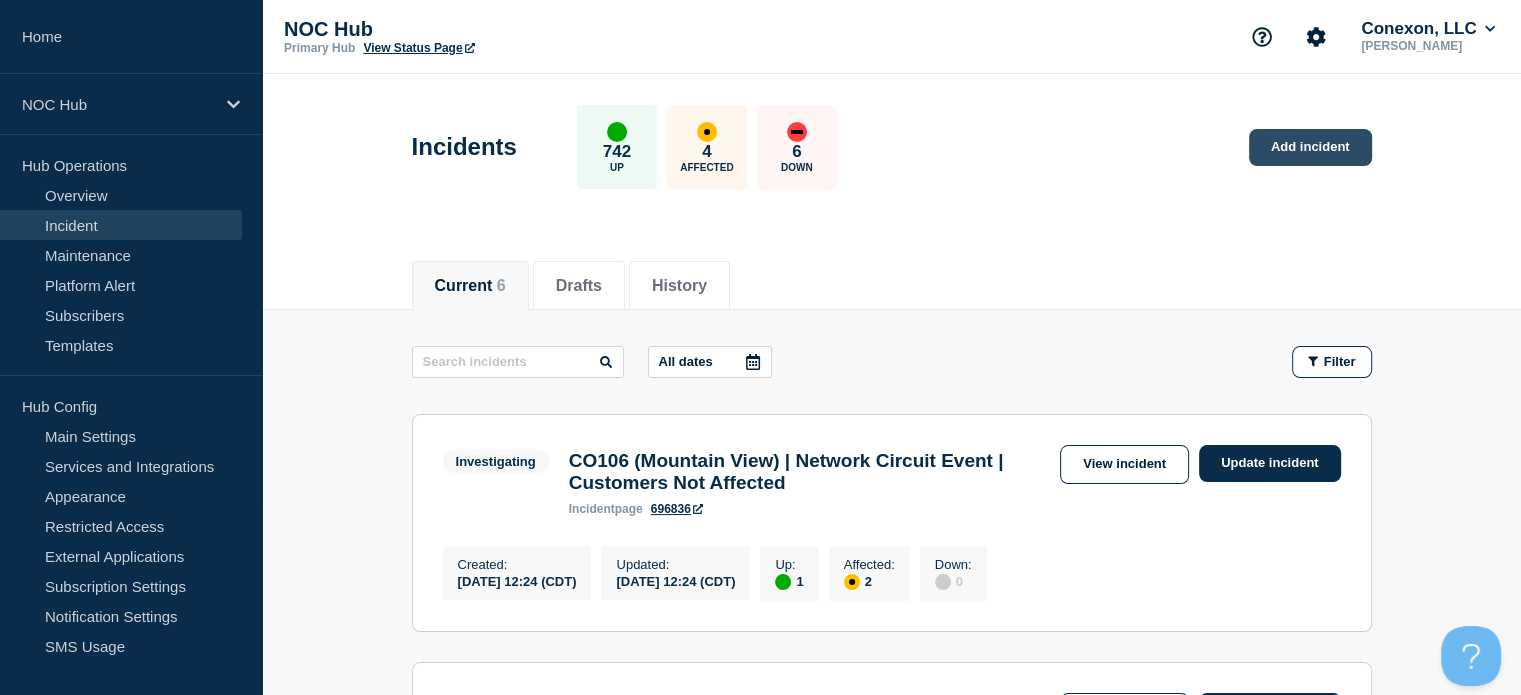 click on "Add incident" 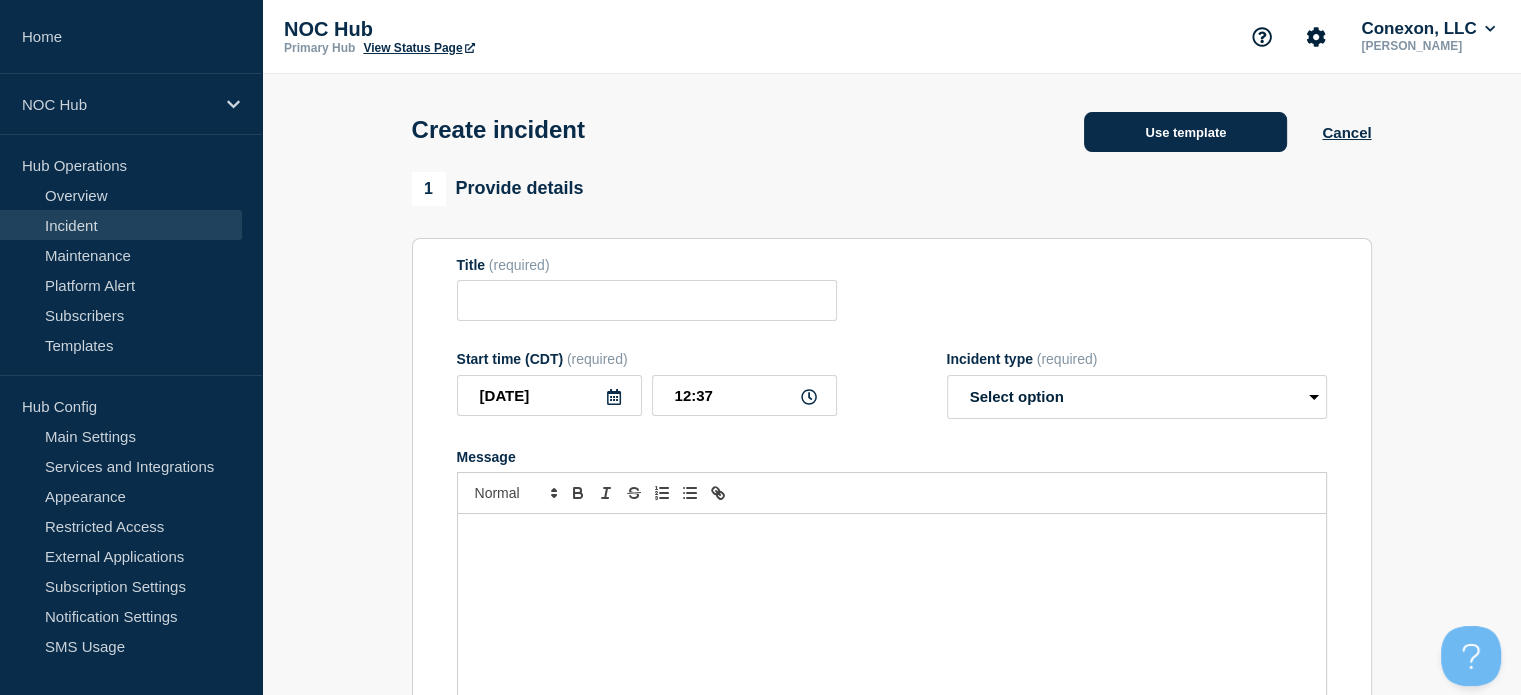 click on "Use template" at bounding box center (1185, 132) 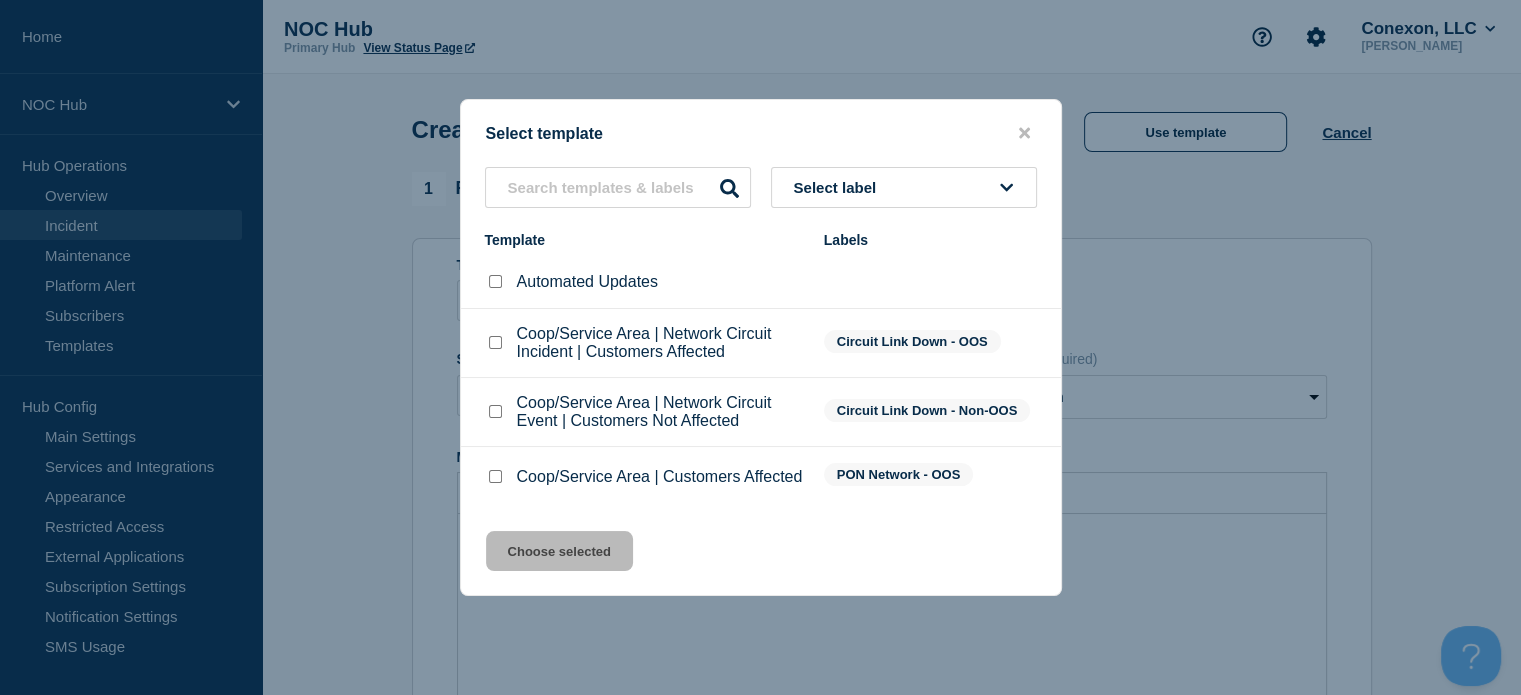 click at bounding box center [495, 476] 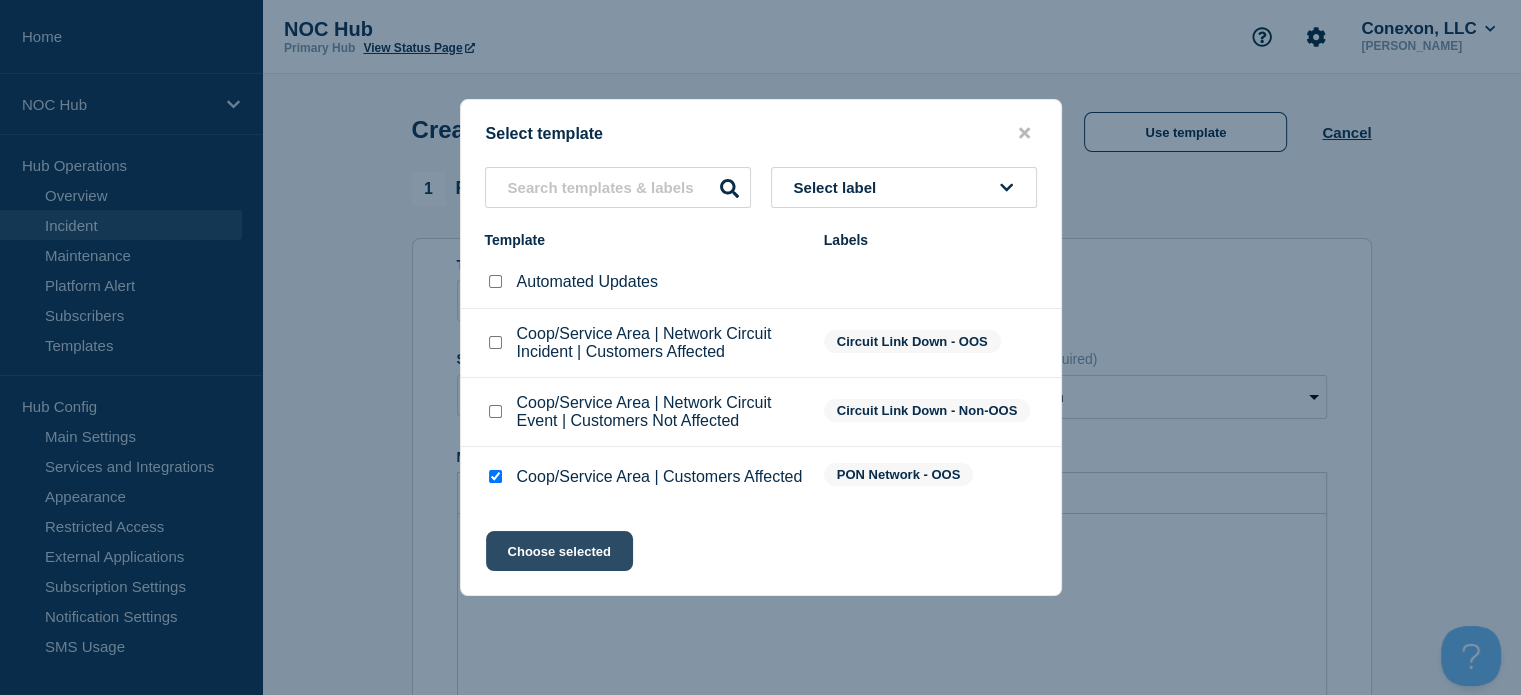 click on "Choose selected" 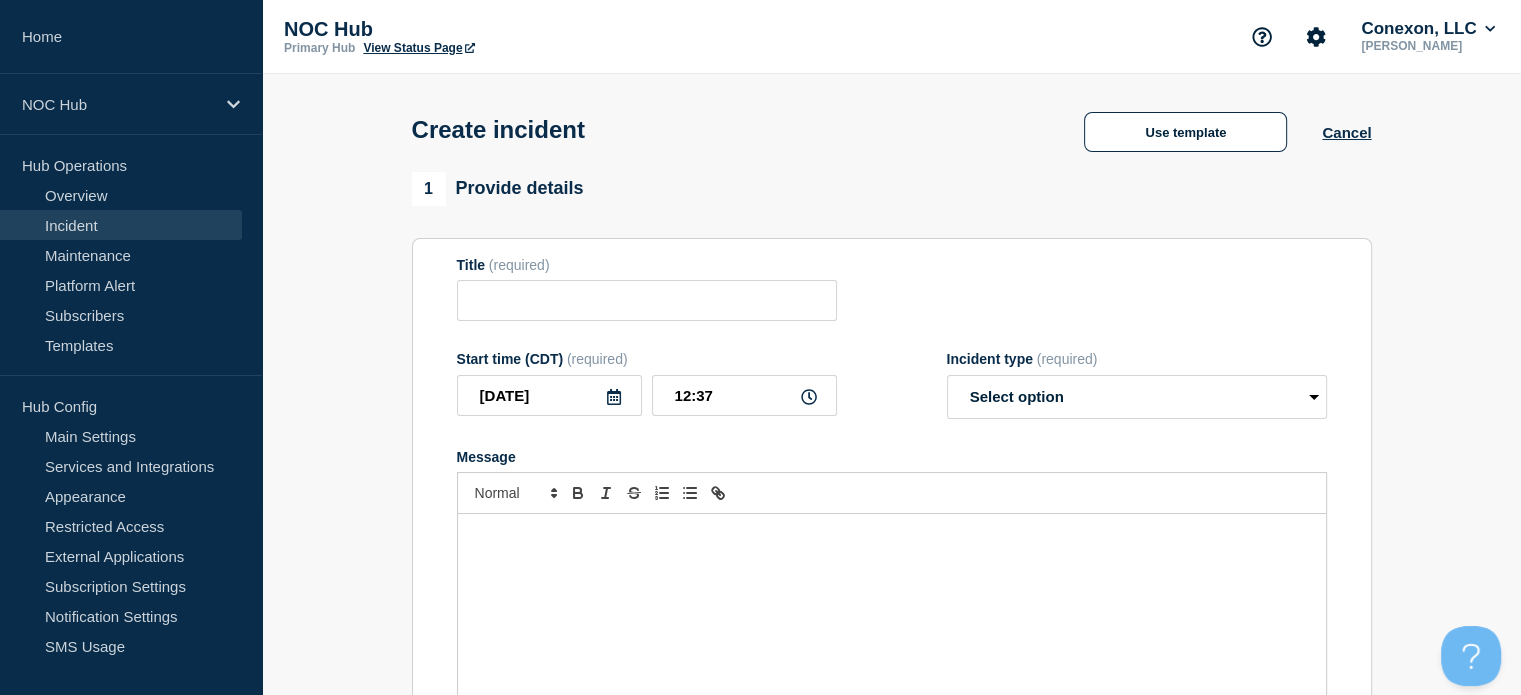 type on "Coop/Service Area | Customers Affected" 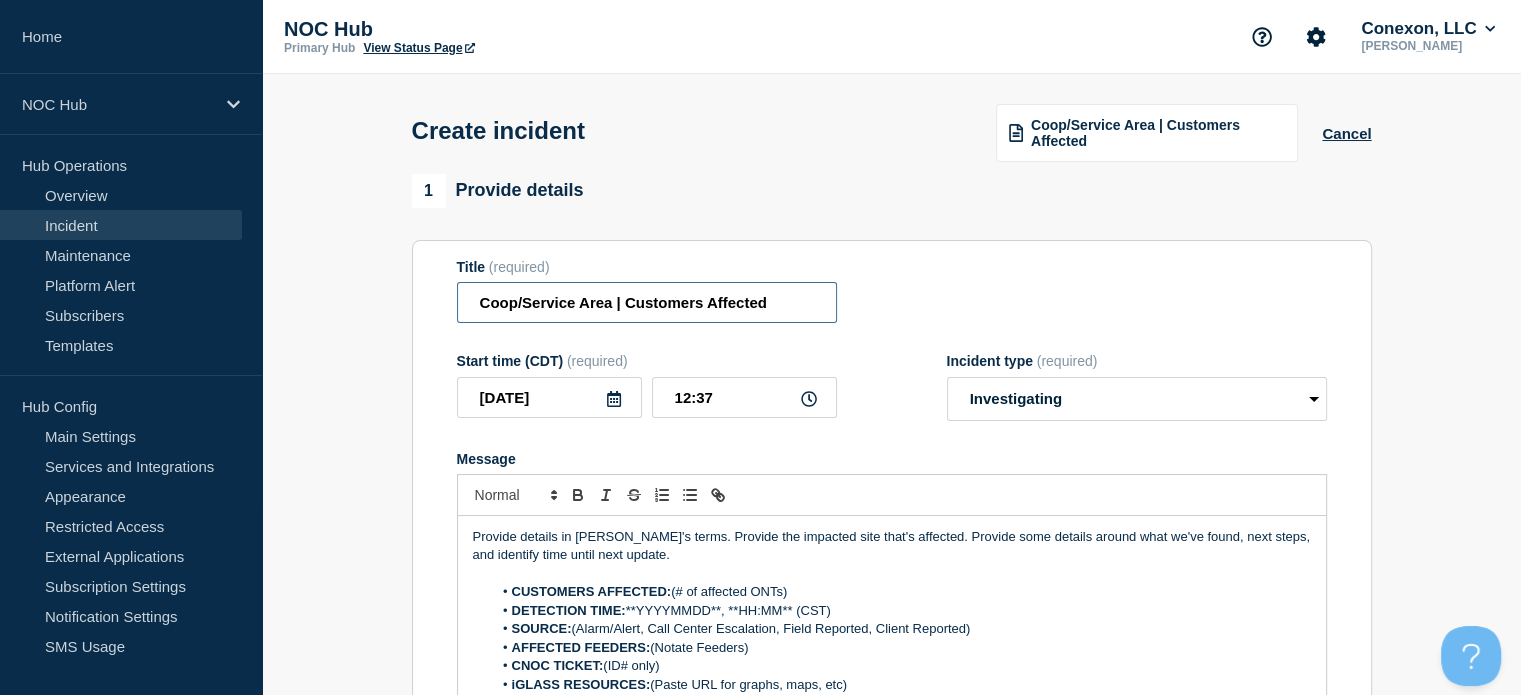 drag, startPoint x: 612, startPoint y: 306, endPoint x: 444, endPoint y: 331, distance: 169.84993 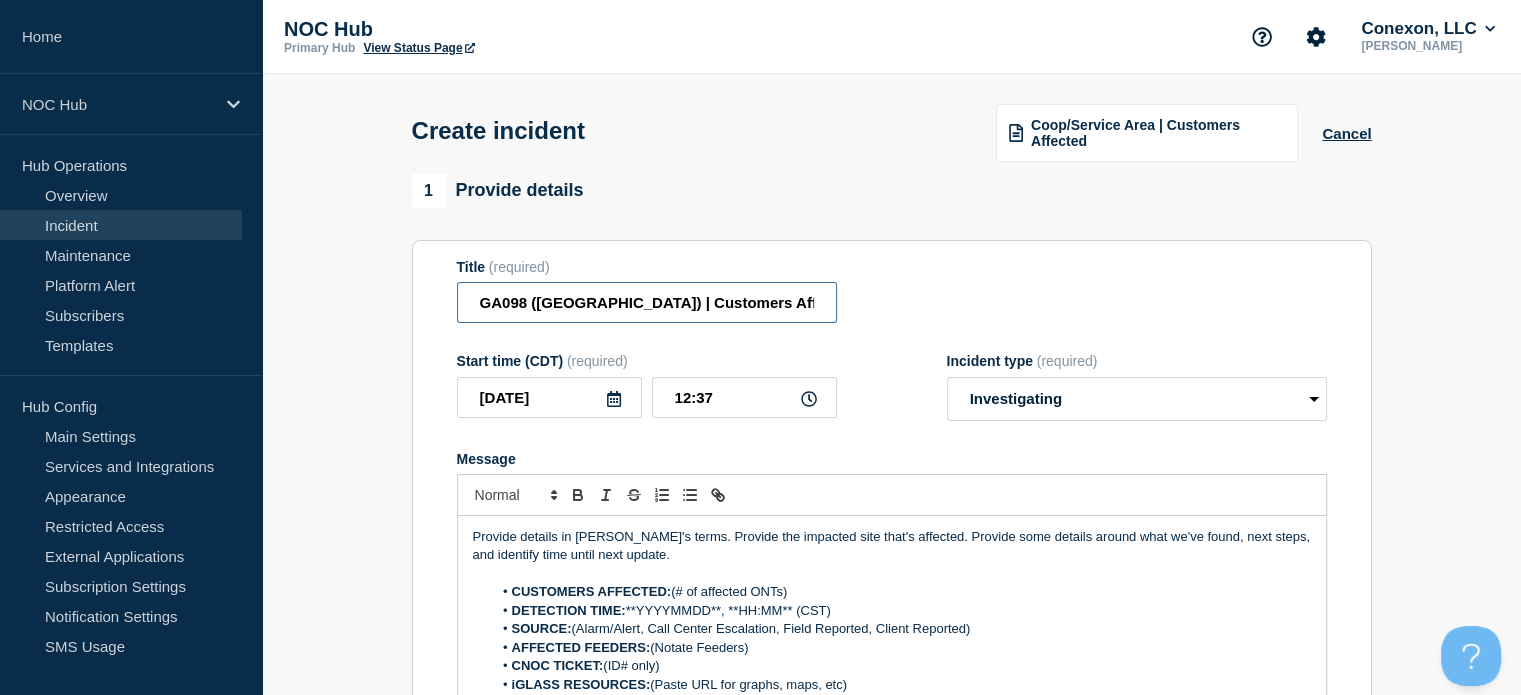 type on "GA098 ([GEOGRAPHIC_DATA]) | Customers Affected" 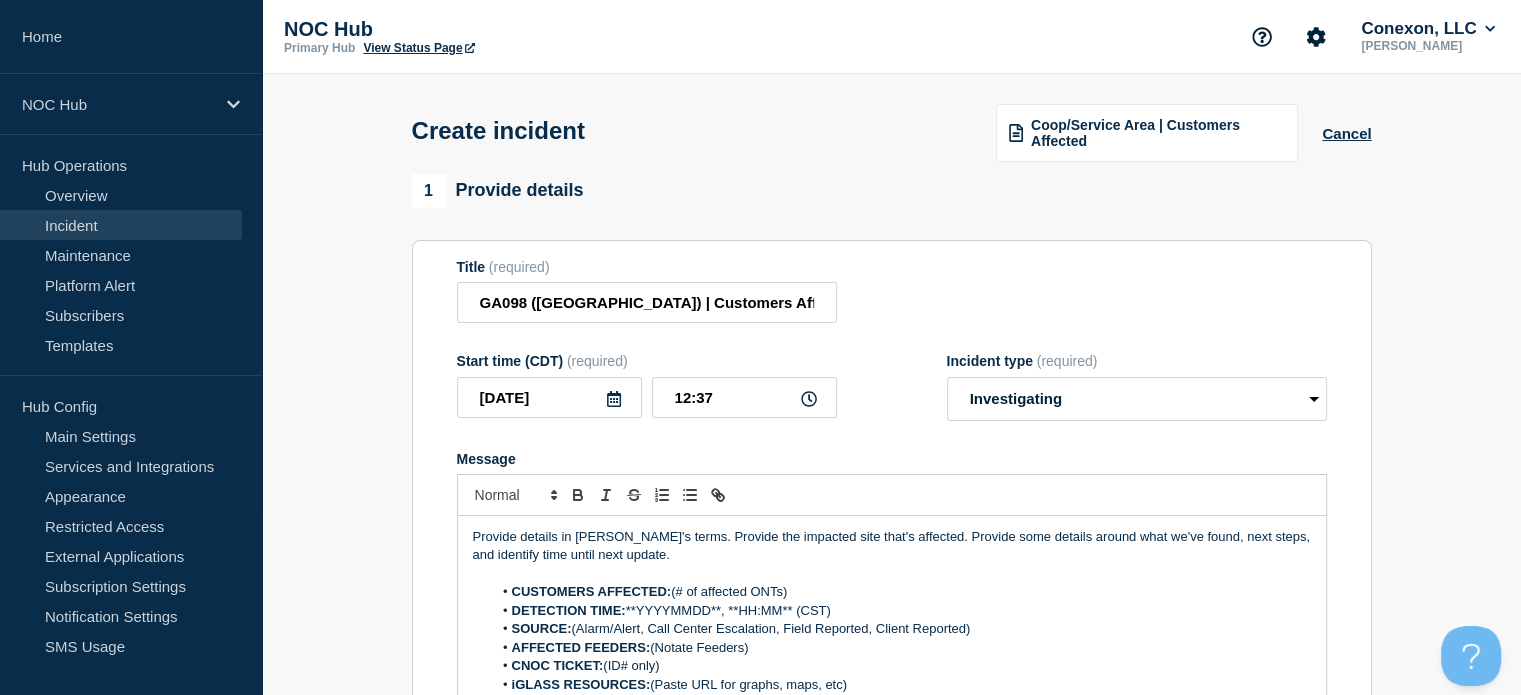 click on "1  Provide details" at bounding box center [892, 191] 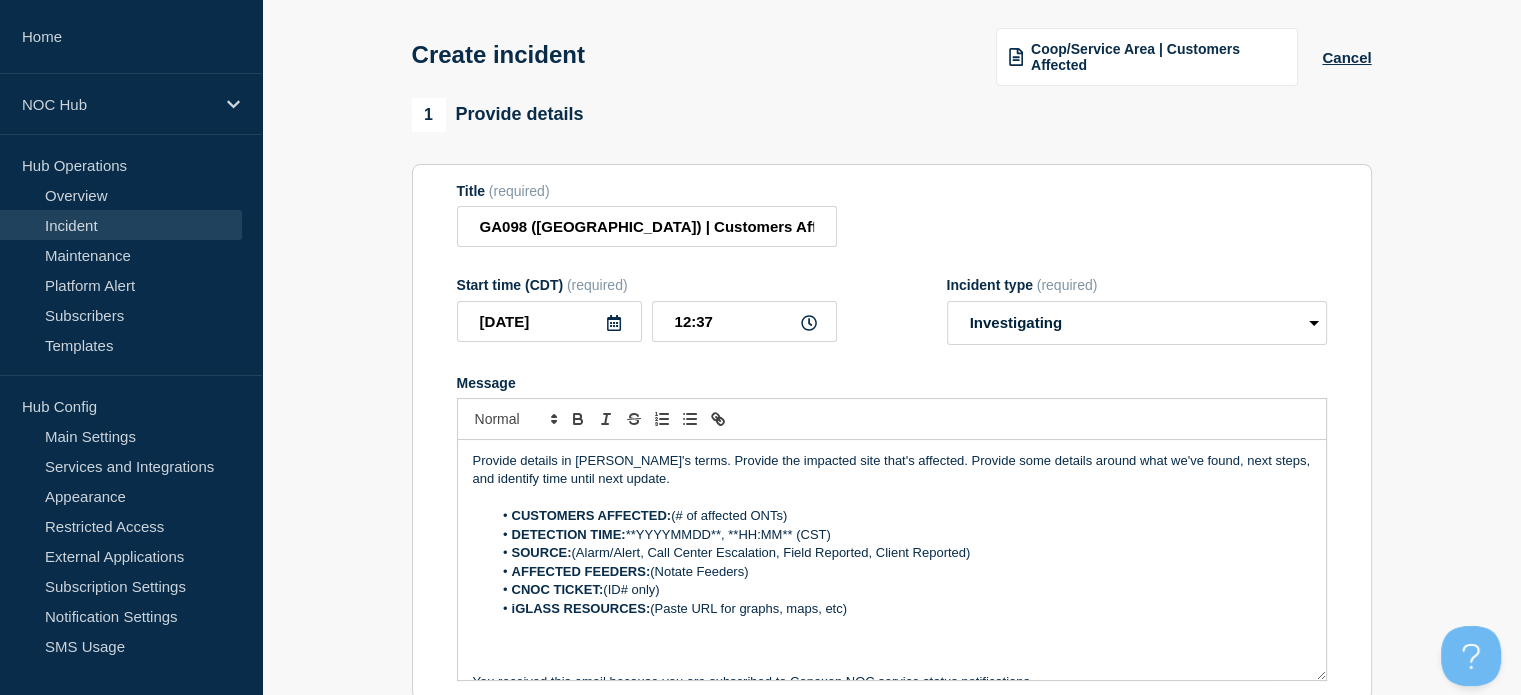 scroll, scrollTop: 200, scrollLeft: 0, axis: vertical 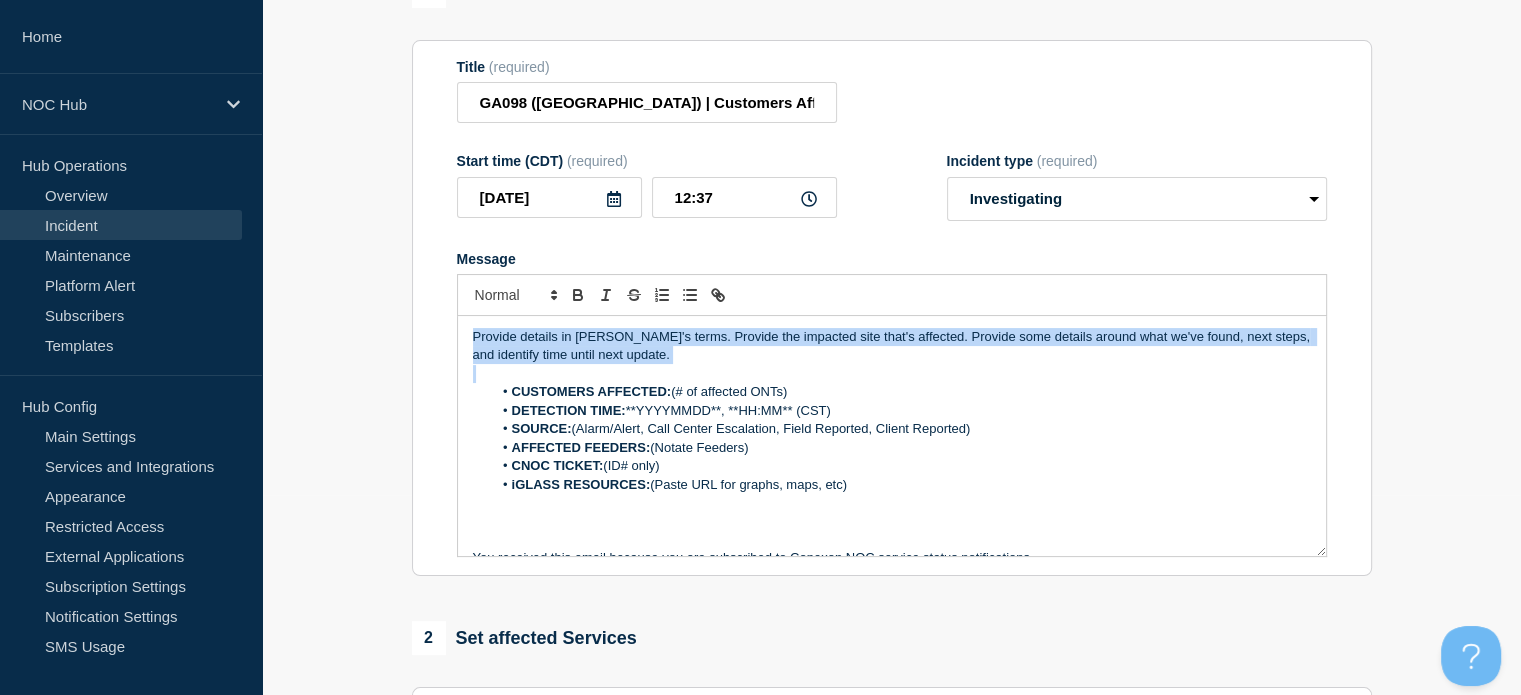 drag, startPoint x: 534, startPoint y: 339, endPoint x: 432, endPoint y: 320, distance: 103.75452 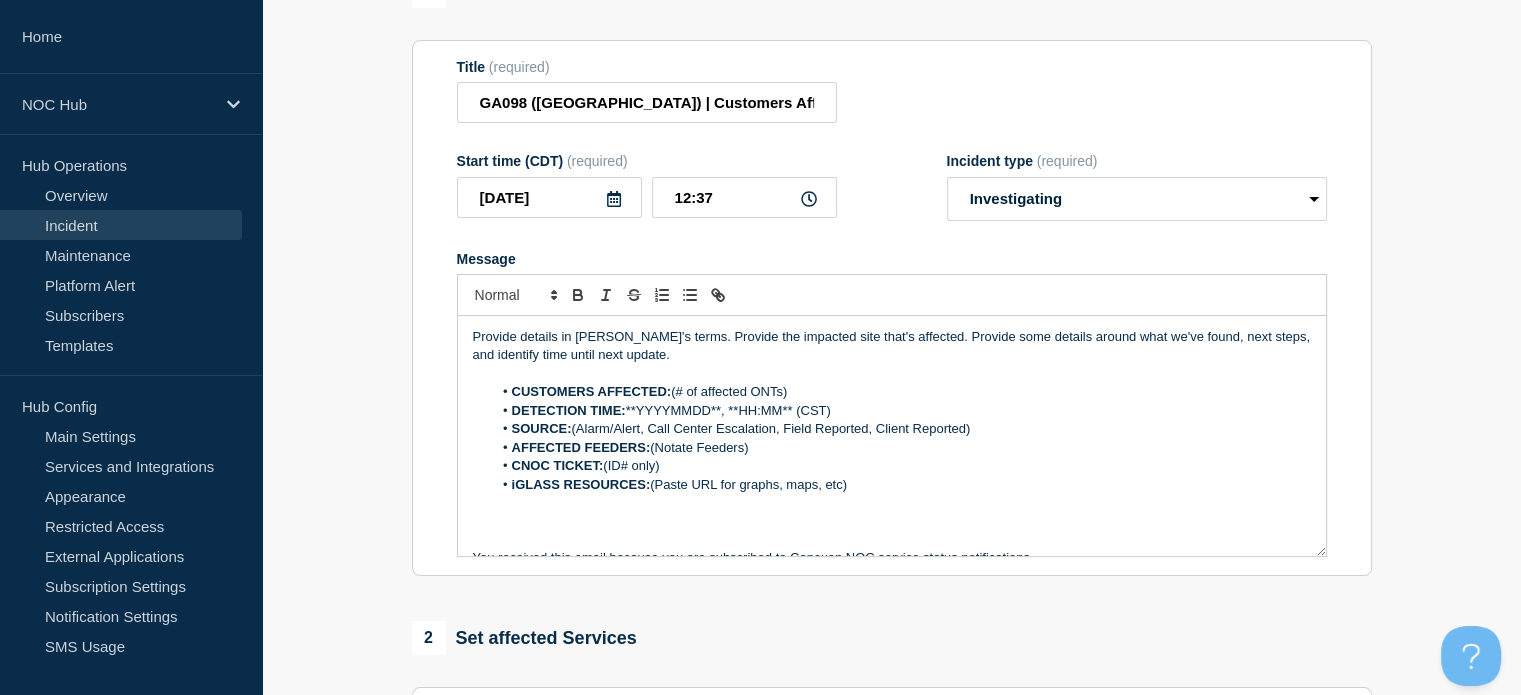 type 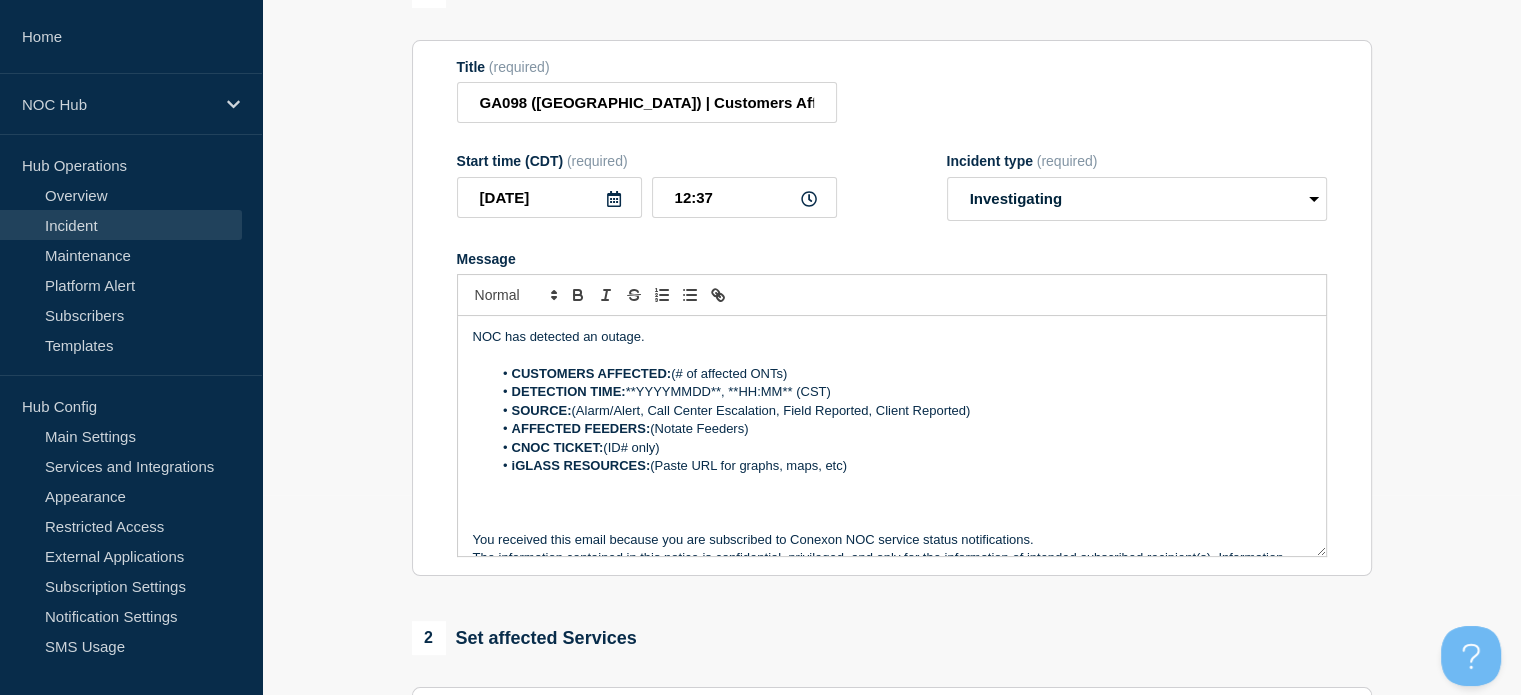drag, startPoint x: 819, startPoint y: 380, endPoint x: 688, endPoint y: 375, distance: 131.09538 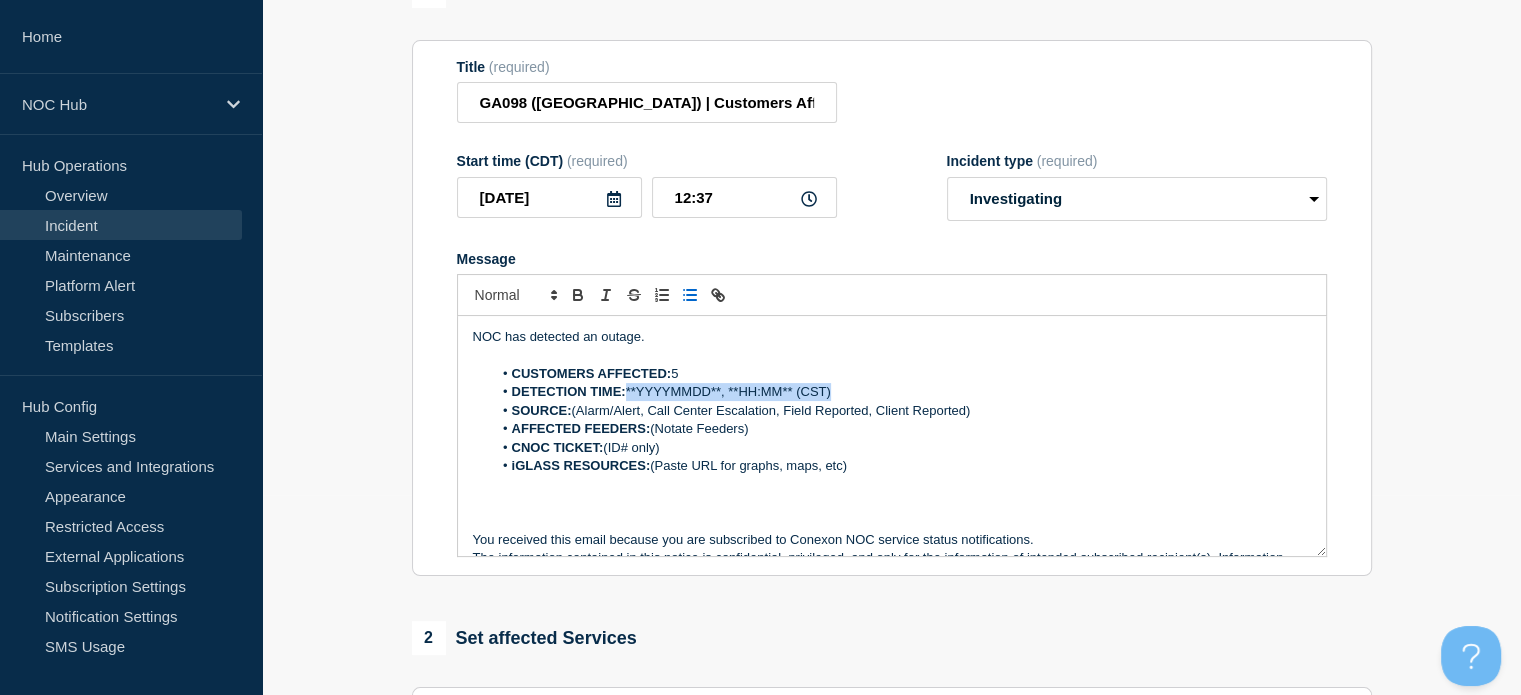 drag, startPoint x: 631, startPoint y: 393, endPoint x: 835, endPoint y: 396, distance: 204.02206 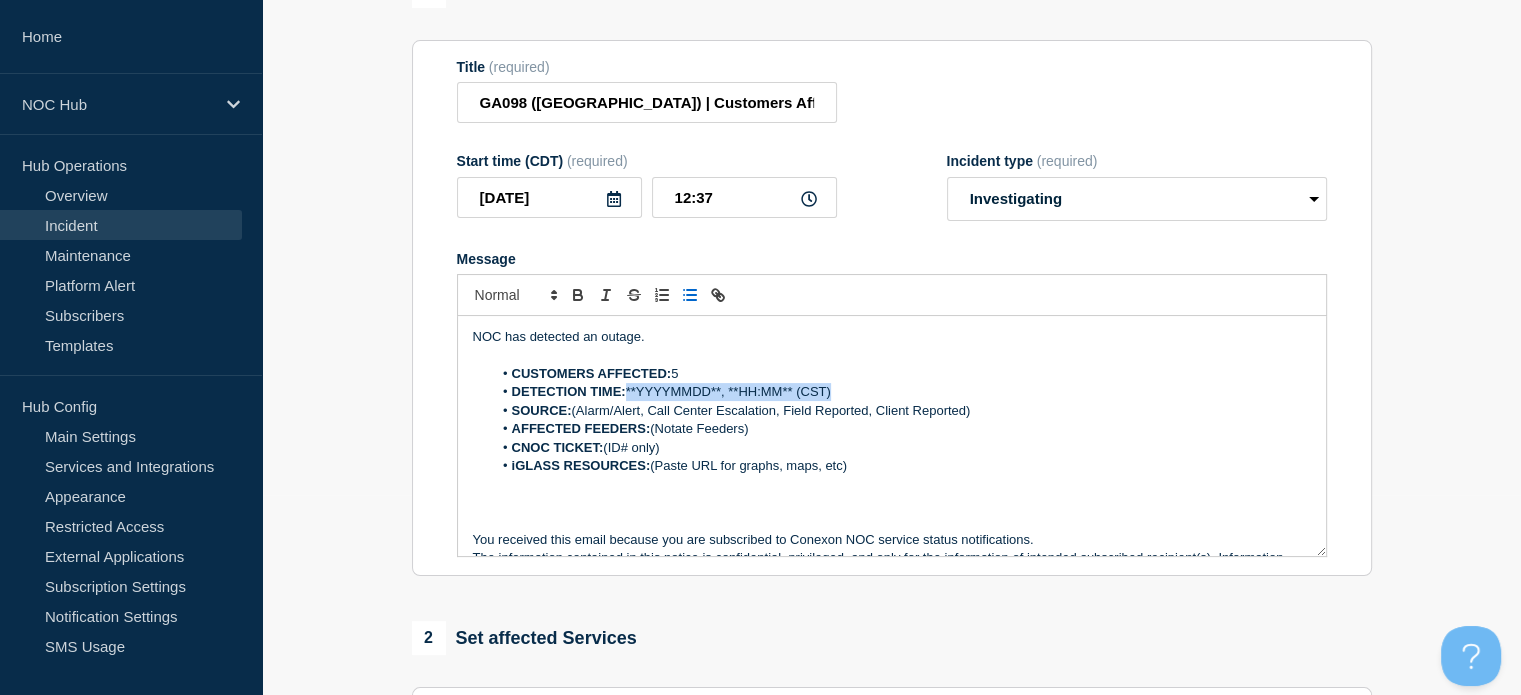 click on "DETECTION TIME:  **YYYYMMDD**, **HH:MM** (CST)" at bounding box center [901, 392] 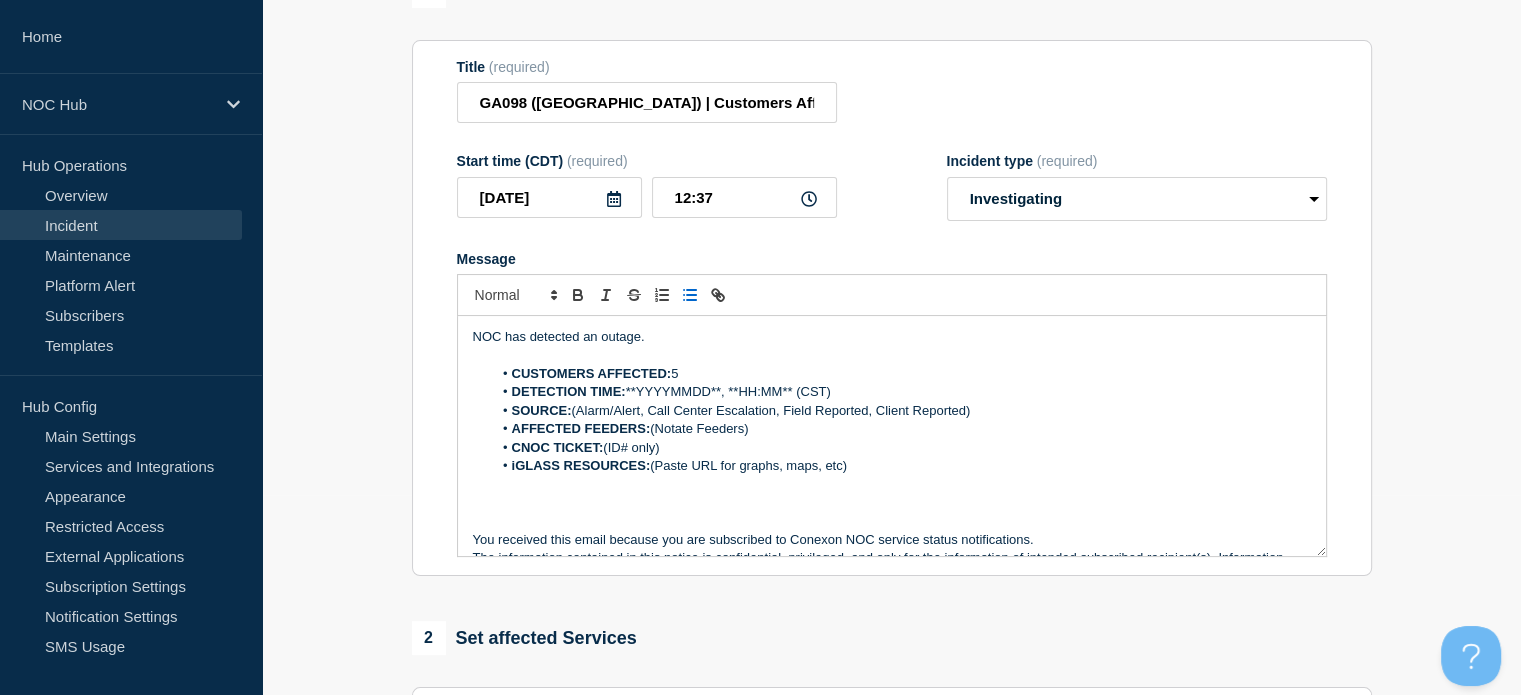 click on "SOURCE:  (Alarm/Alert, Call Center Escalation, Field Reported, Client Reported)" at bounding box center [901, 411] 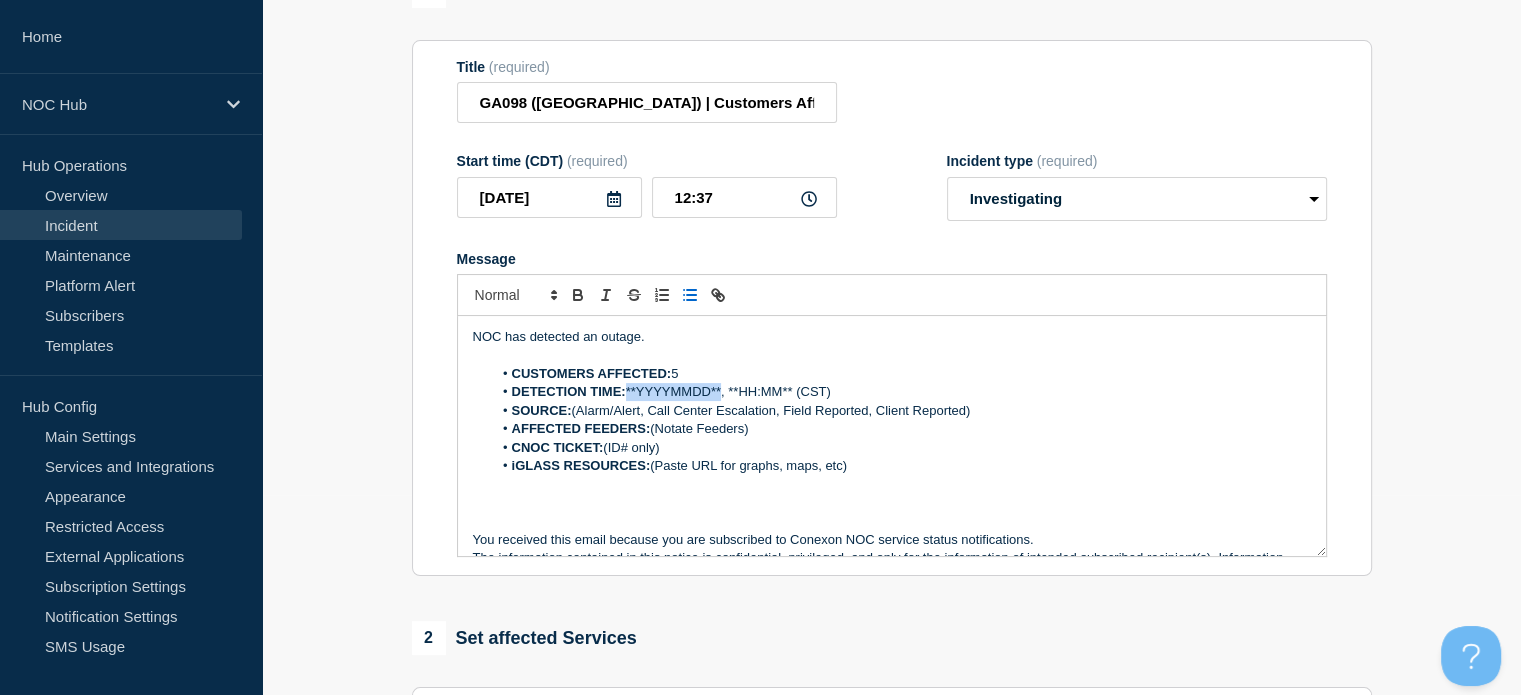 drag, startPoint x: 712, startPoint y: 397, endPoint x: 627, endPoint y: 397, distance: 85 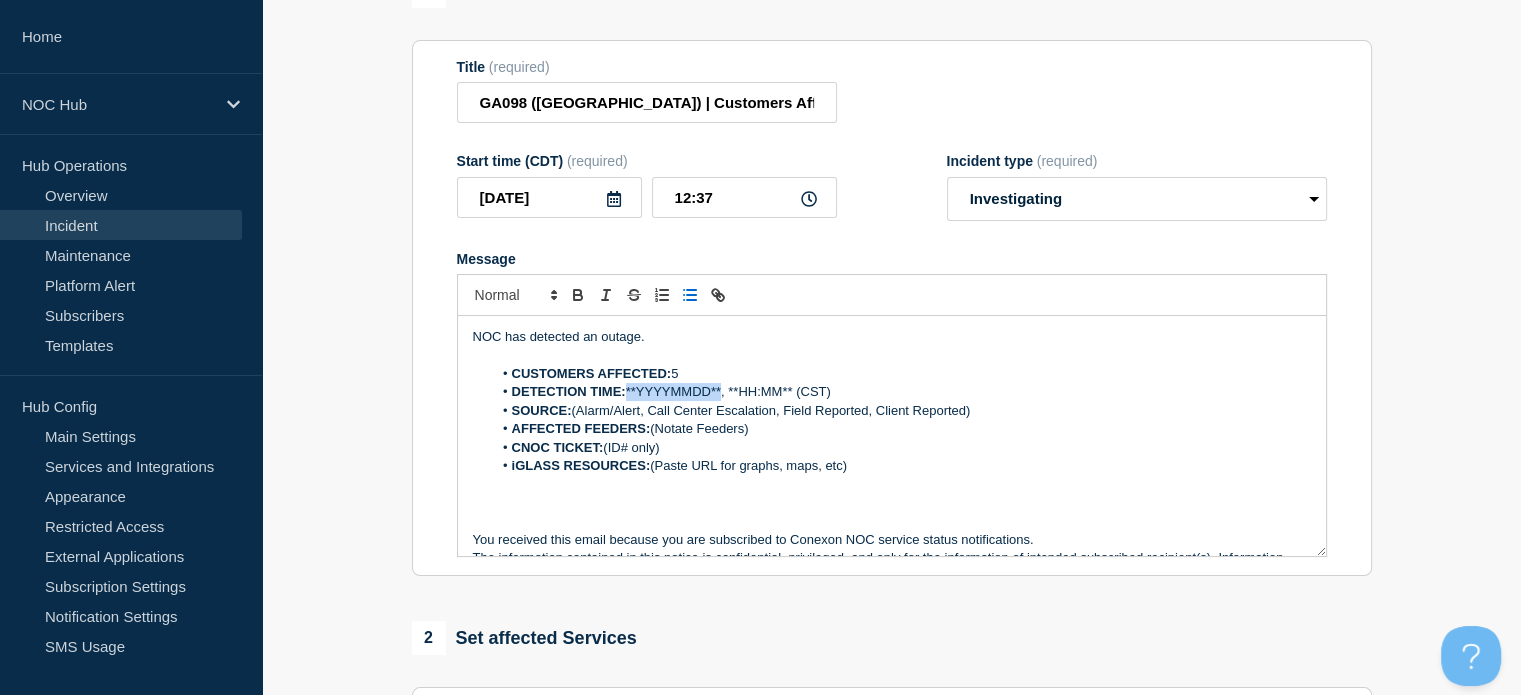click on "DETECTION TIME:  **YYYYMMDD**, **HH:MM** (CST)" at bounding box center [901, 392] 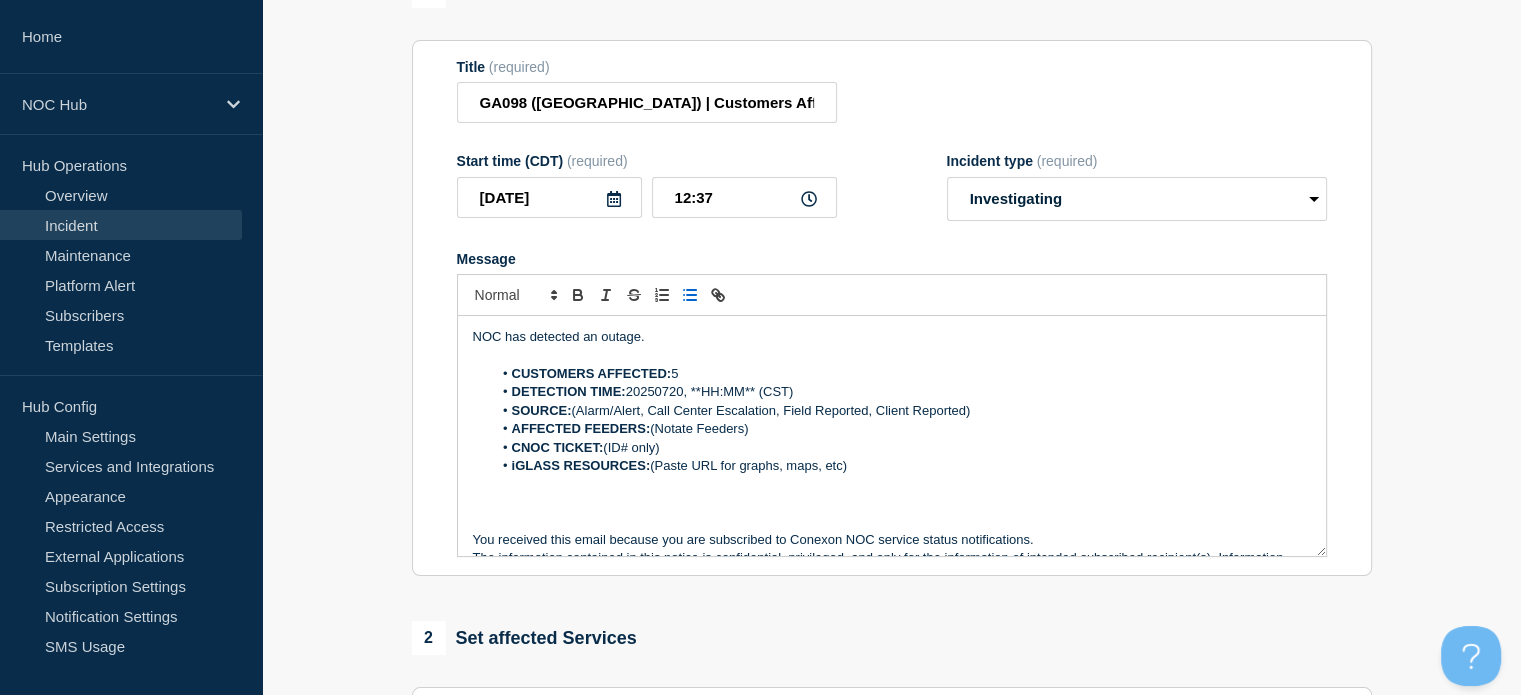 drag, startPoint x: 831, startPoint y: 391, endPoint x: 696, endPoint y: 404, distance: 135.62448 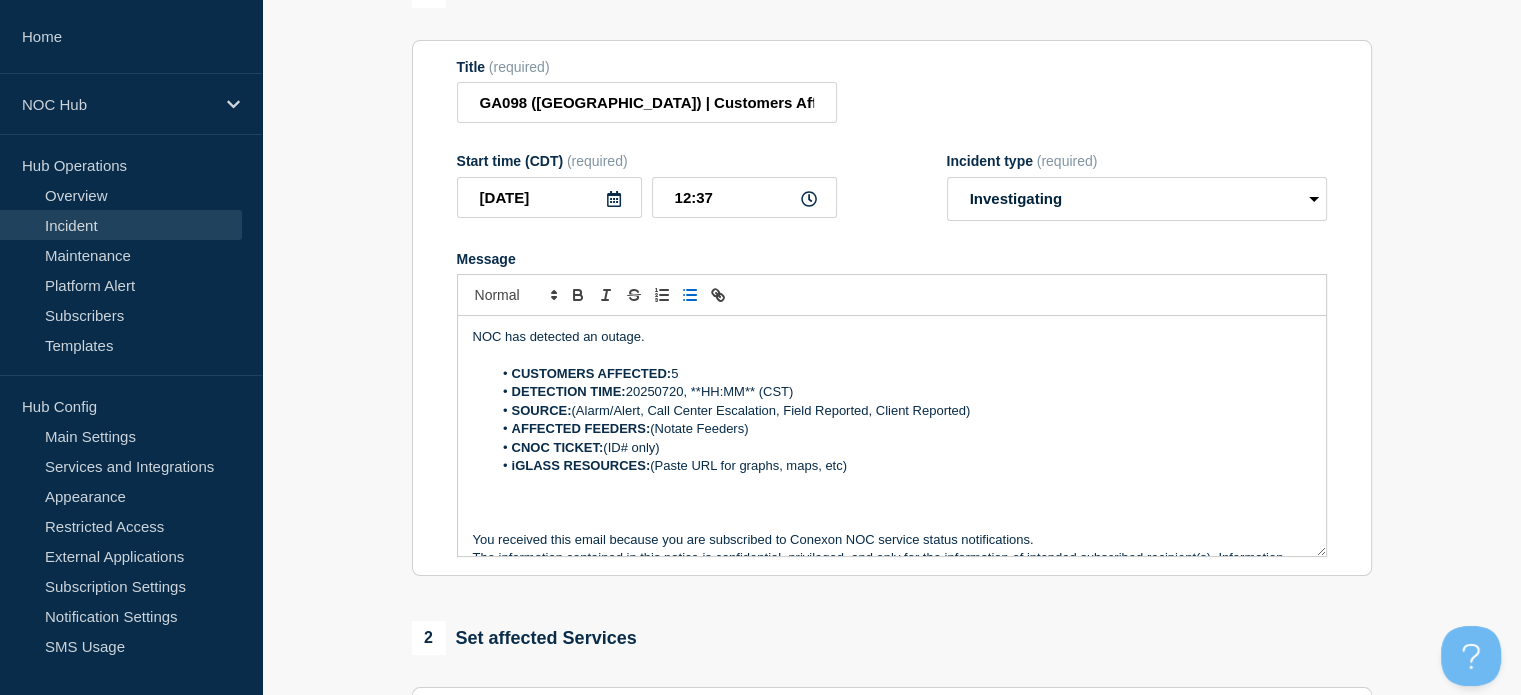 click on "DETECTION TIME:  20250720, **HH:MM** (CST)" at bounding box center [901, 392] 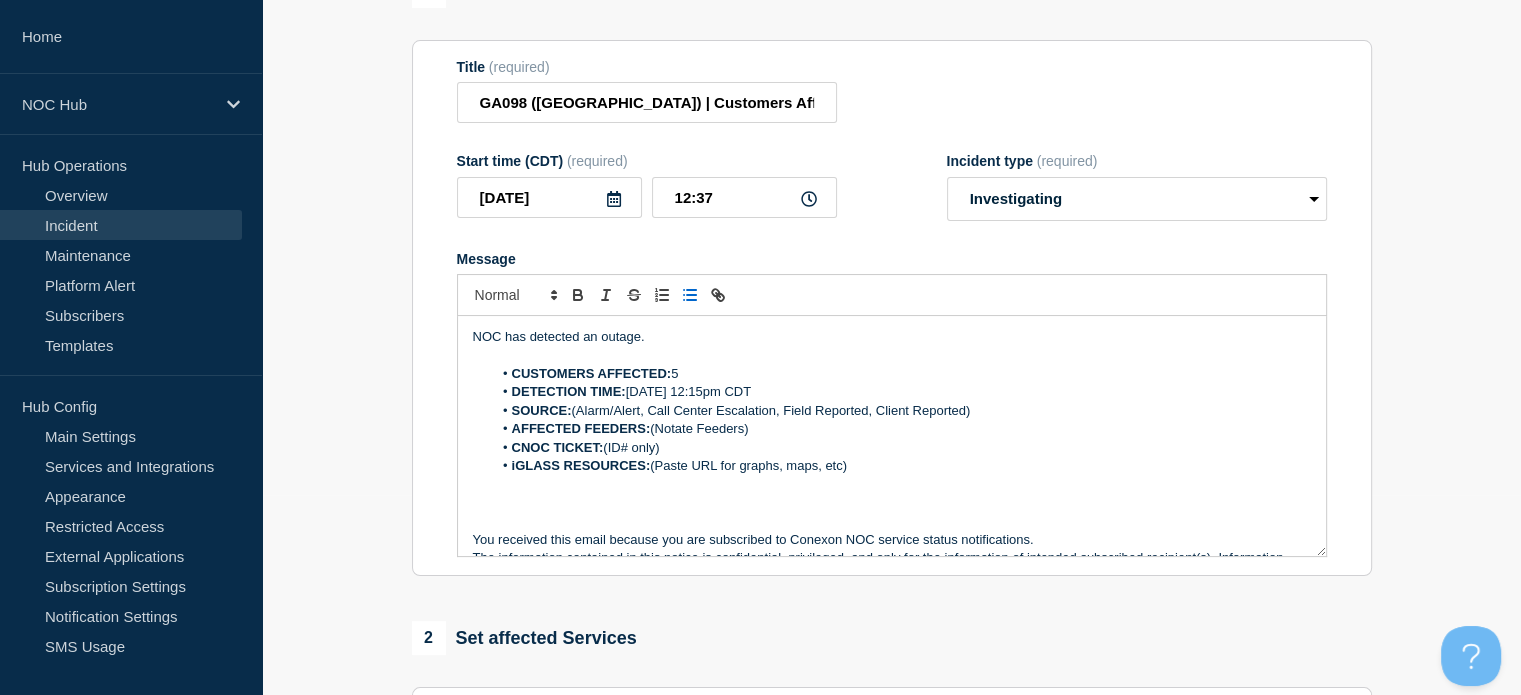 drag, startPoint x: 1009, startPoint y: 418, endPoint x: 648, endPoint y: 415, distance: 361.01245 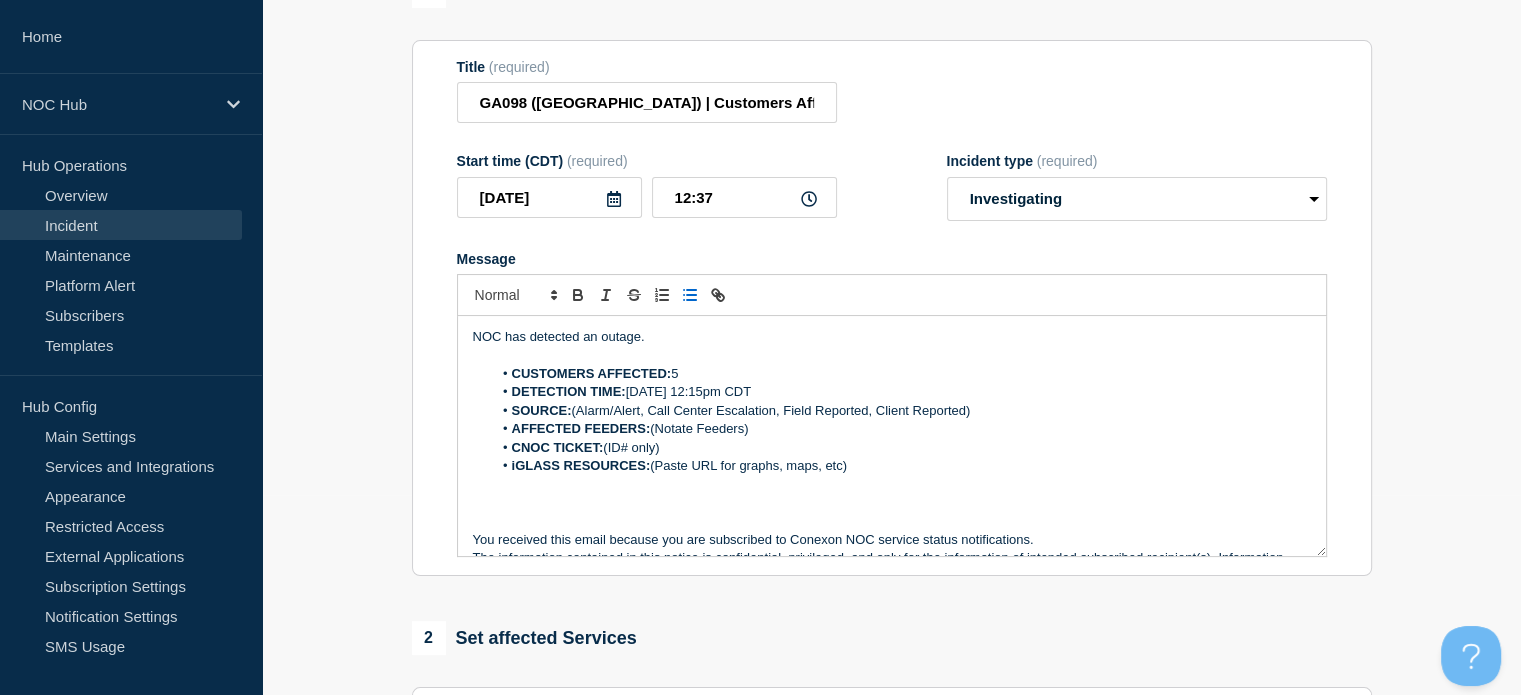 click on "SOURCE:  (Alarm/Alert, Call Center Escalation, Field Reported, Client Reported)" at bounding box center (901, 411) 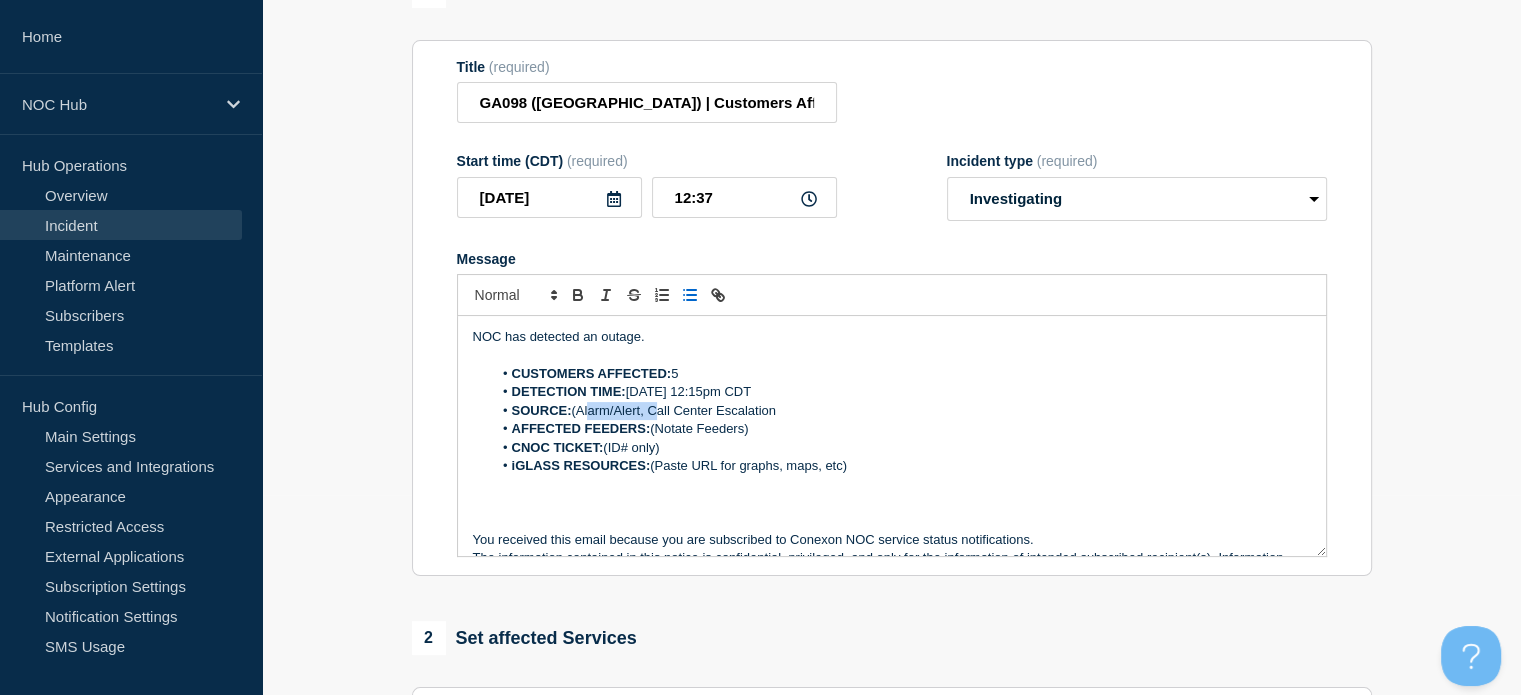 drag, startPoint x: 651, startPoint y: 415, endPoint x: 584, endPoint y: 417, distance: 67.02985 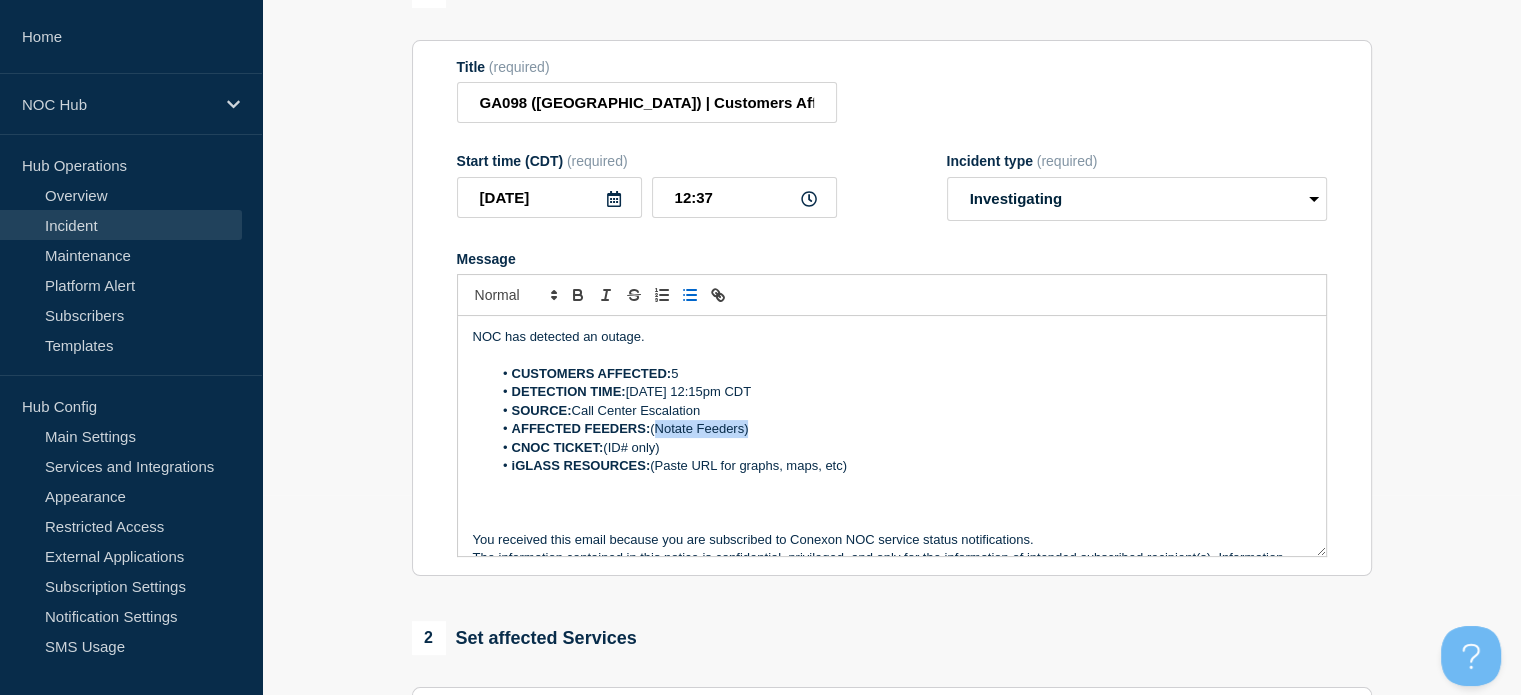 drag, startPoint x: 784, startPoint y: 431, endPoint x: 660, endPoint y: 431, distance: 124 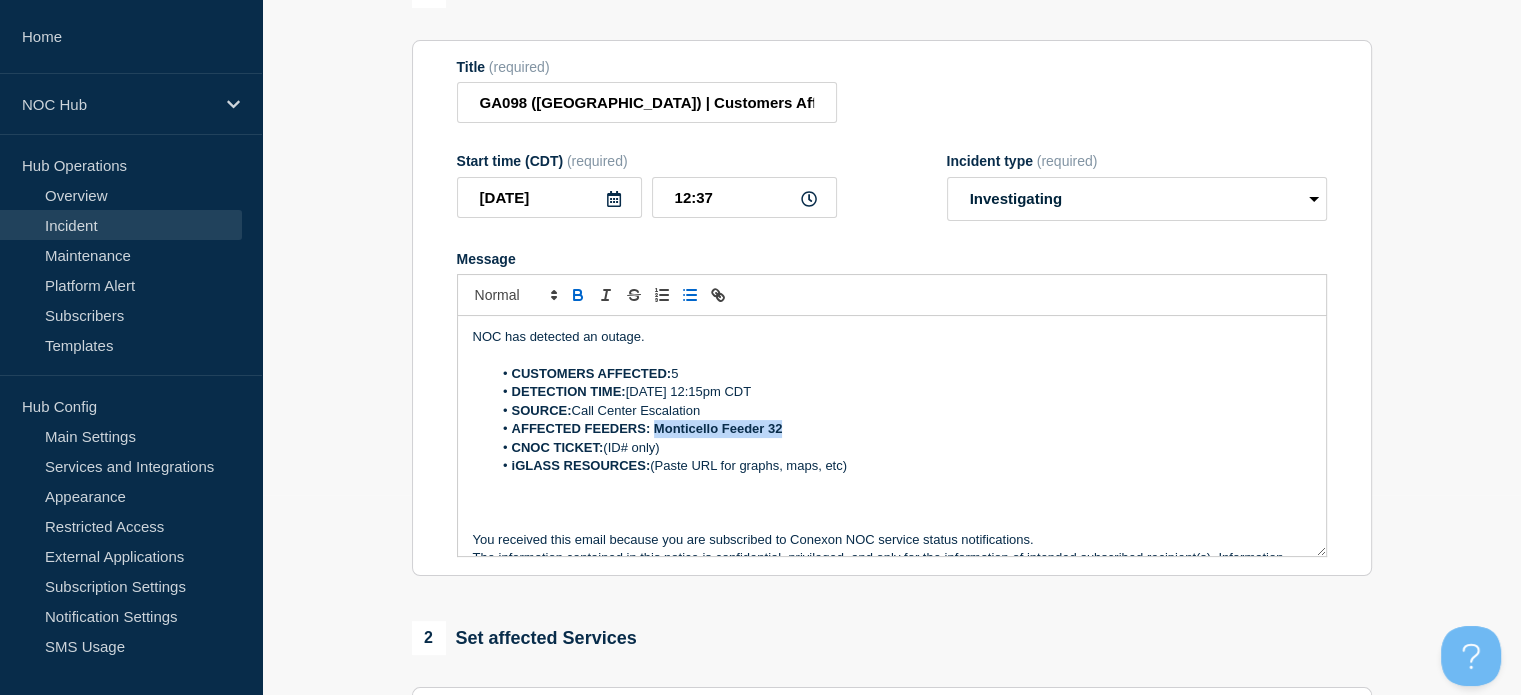 drag, startPoint x: 780, startPoint y: 431, endPoint x: 658, endPoint y: 439, distance: 122.26202 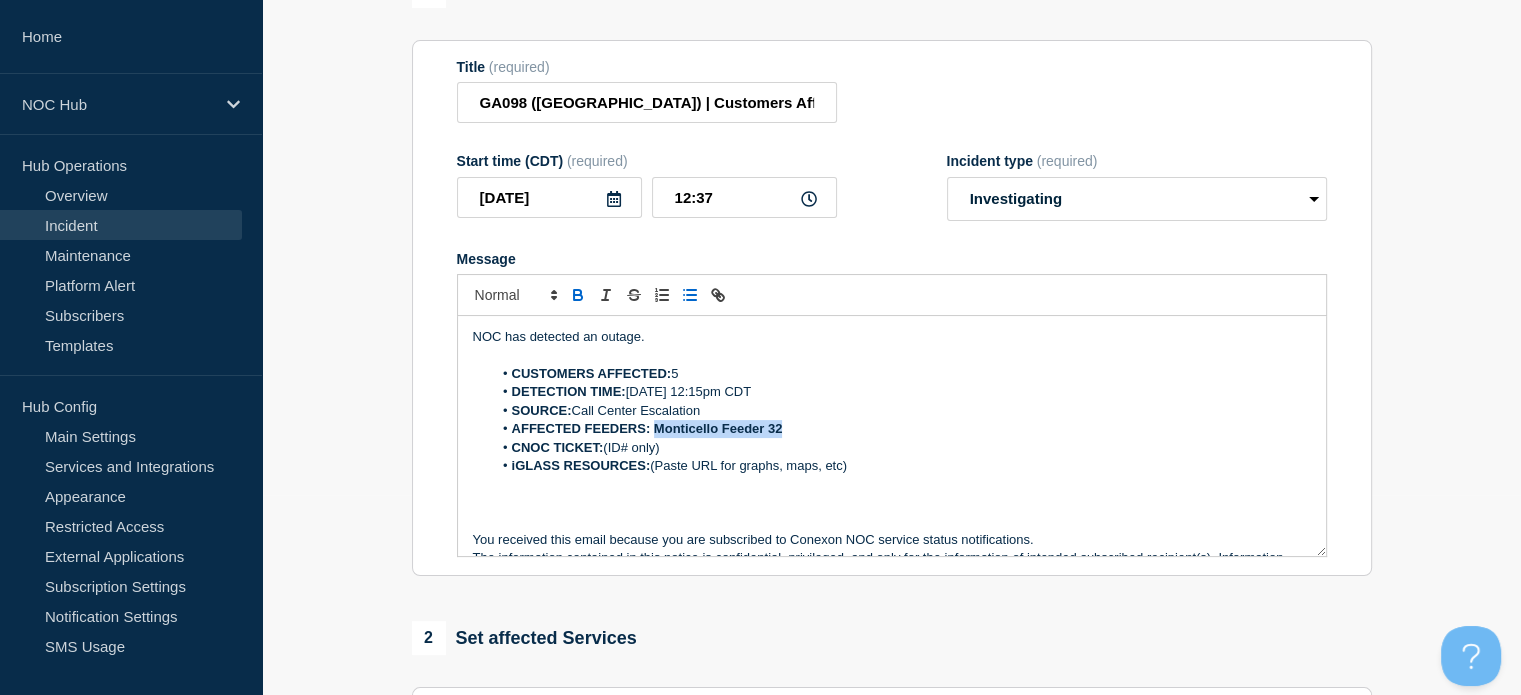 click on "AFFECTED FEEDERS: Monticello Feeder 32" at bounding box center [901, 429] 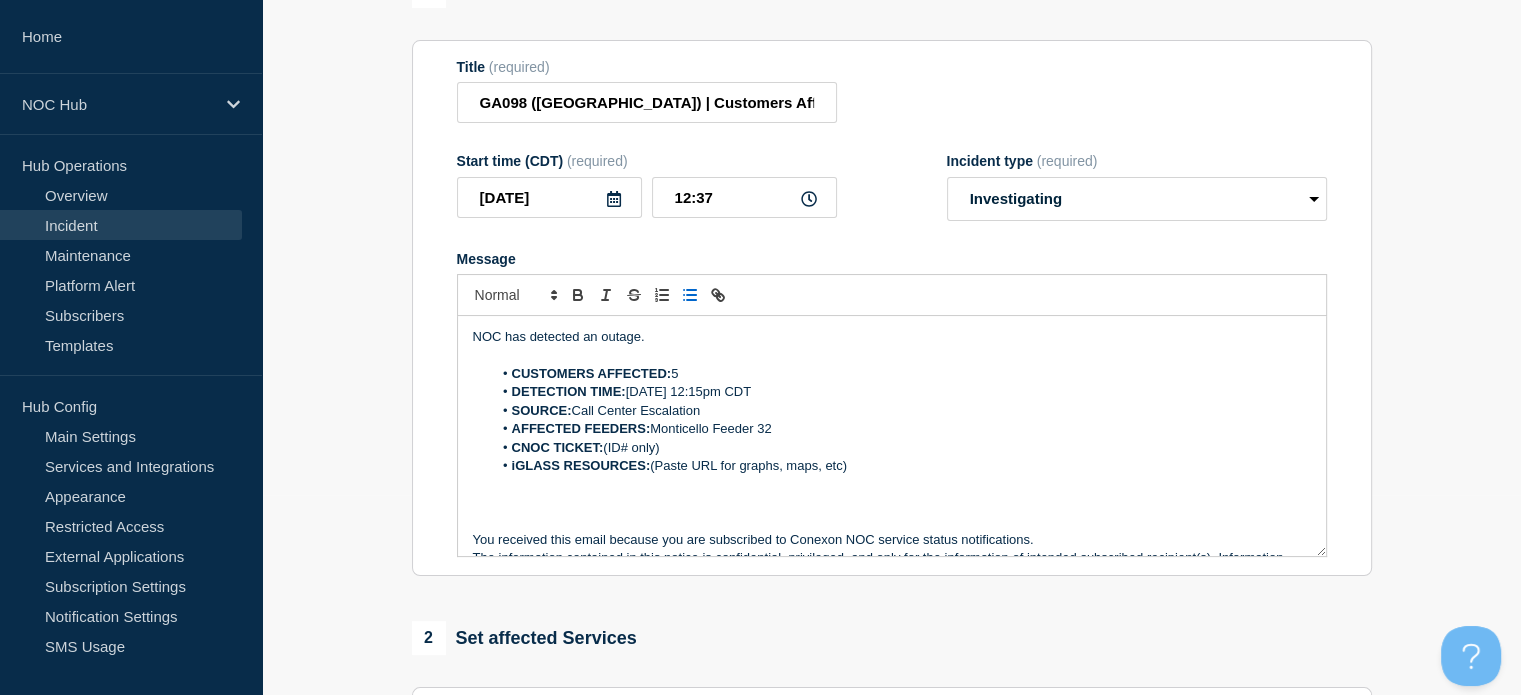 click on "DETECTION TIME:  [DATE] 12:15pm CDT" at bounding box center [901, 392] 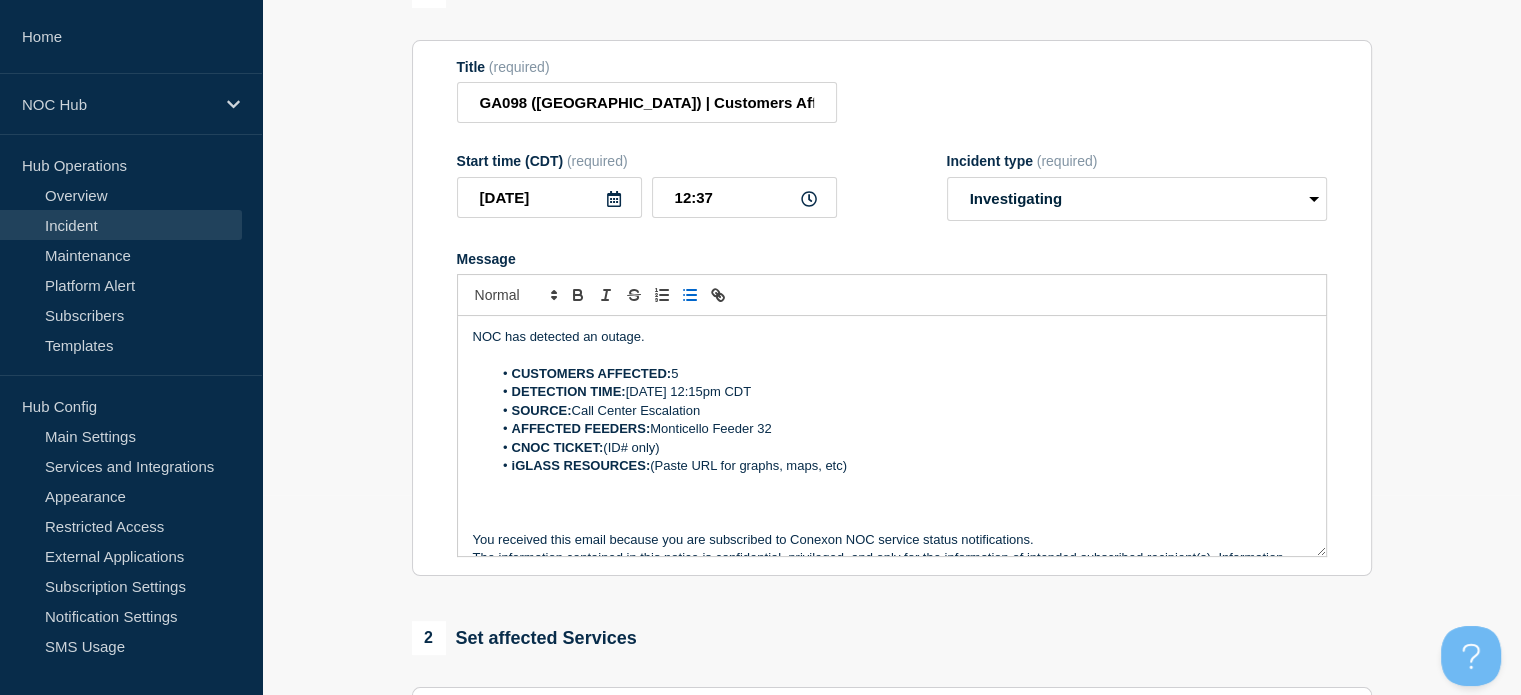 drag, startPoint x: 739, startPoint y: 459, endPoint x: 612, endPoint y: 460, distance: 127.00394 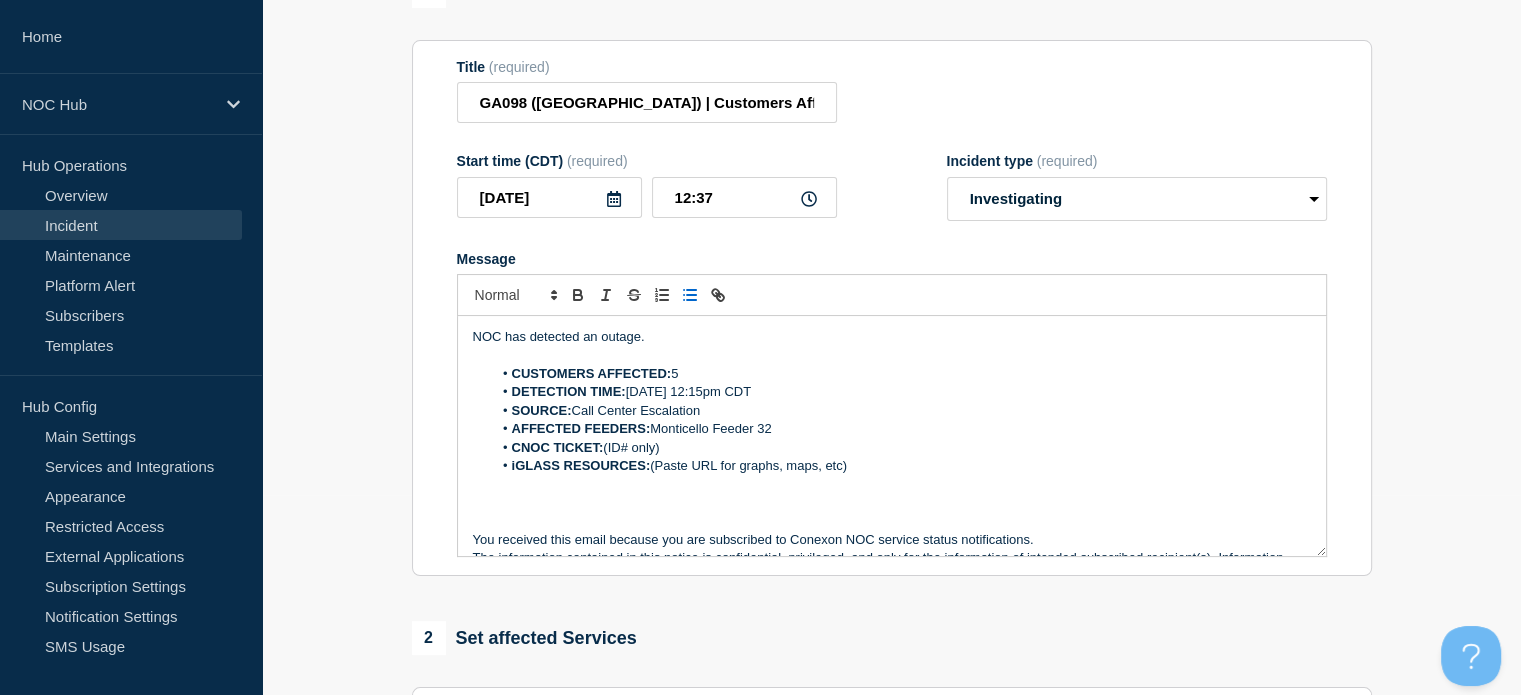 click on "CNOC TICKET:  (ID# only)" at bounding box center [901, 448] 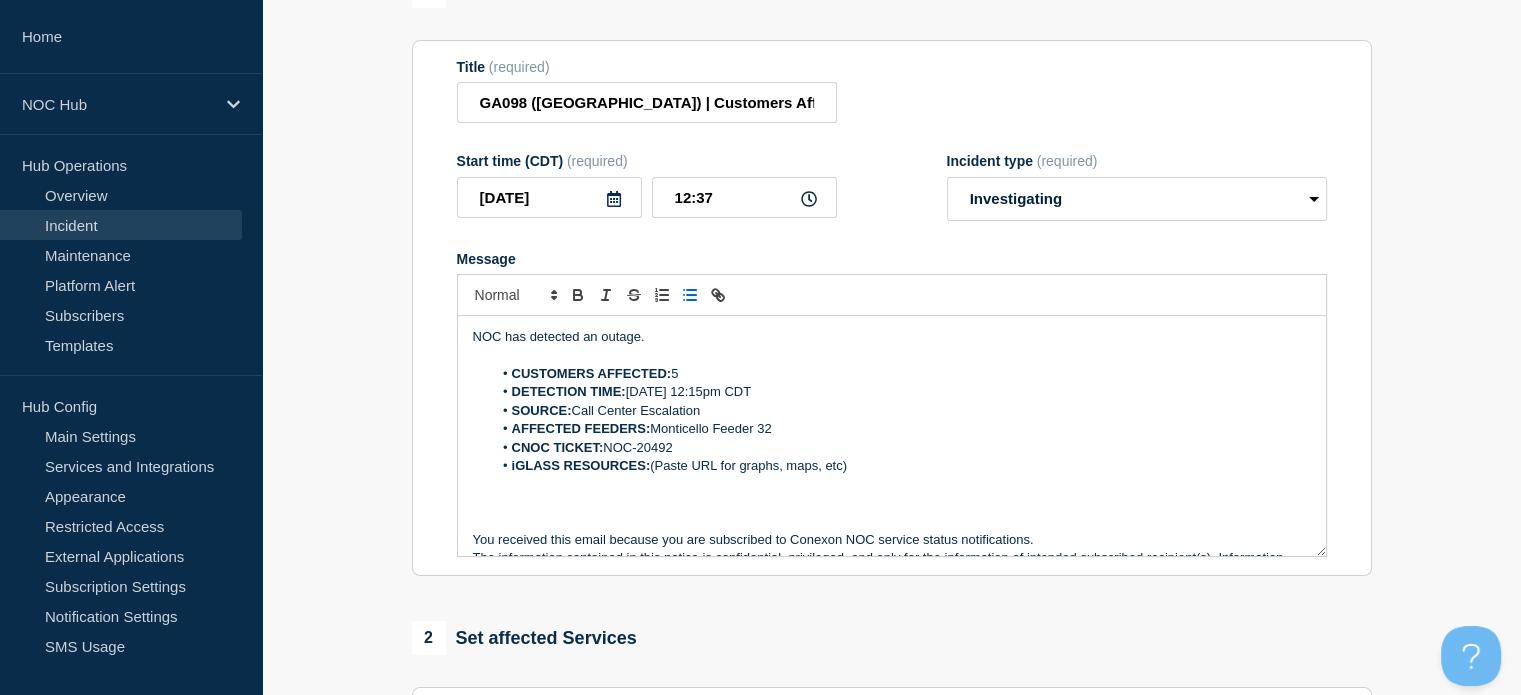 click on "CNOC TICKET:  NOC-20492" at bounding box center [901, 448] 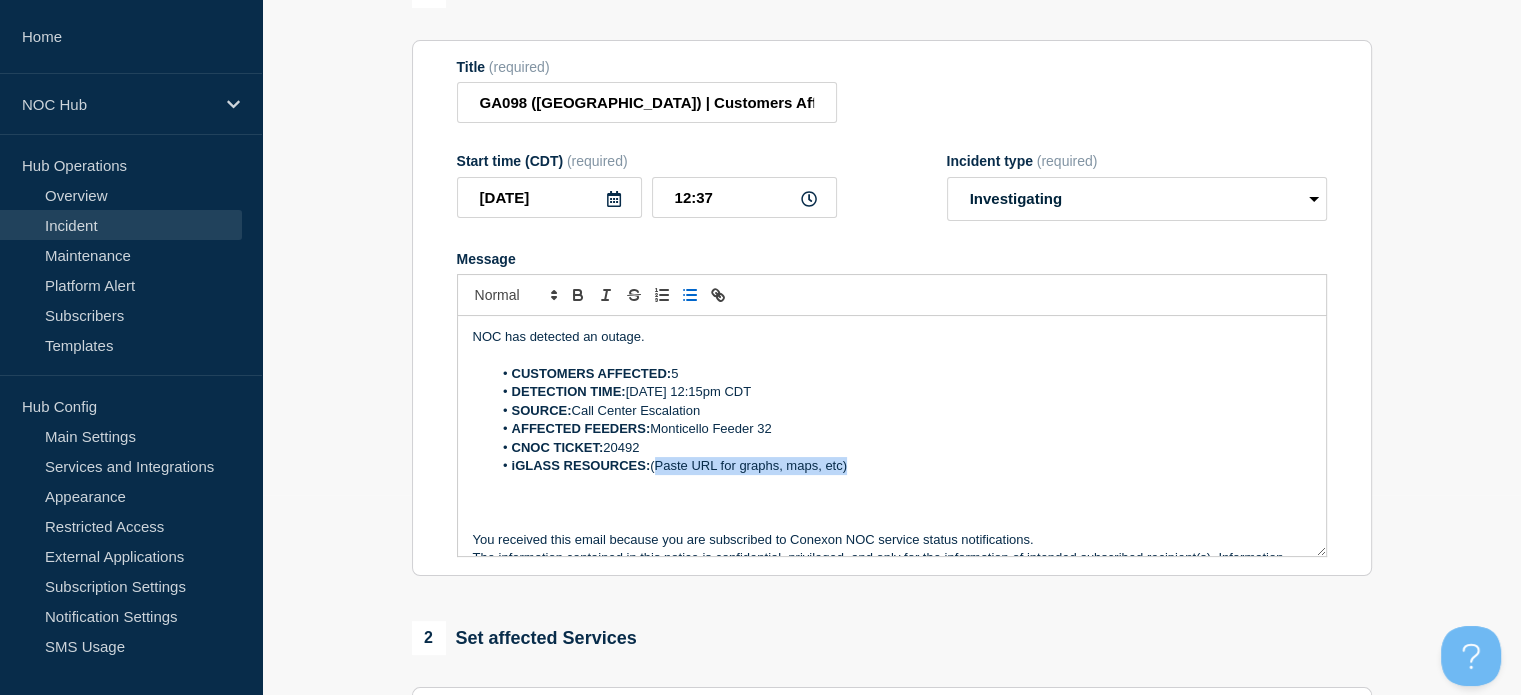drag, startPoint x: 871, startPoint y: 471, endPoint x: 657, endPoint y: 470, distance: 214.00233 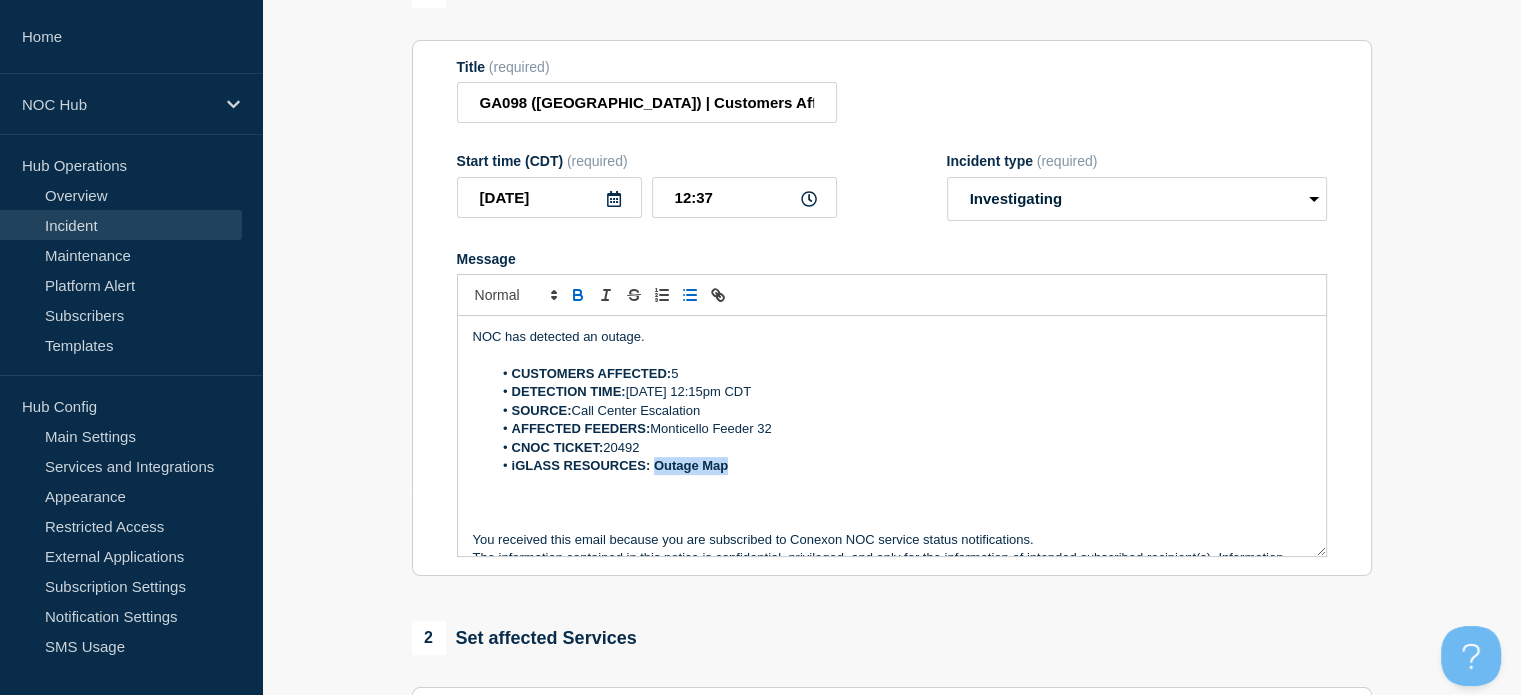drag, startPoint x: 734, startPoint y: 468, endPoint x: 652, endPoint y: 471, distance: 82.05486 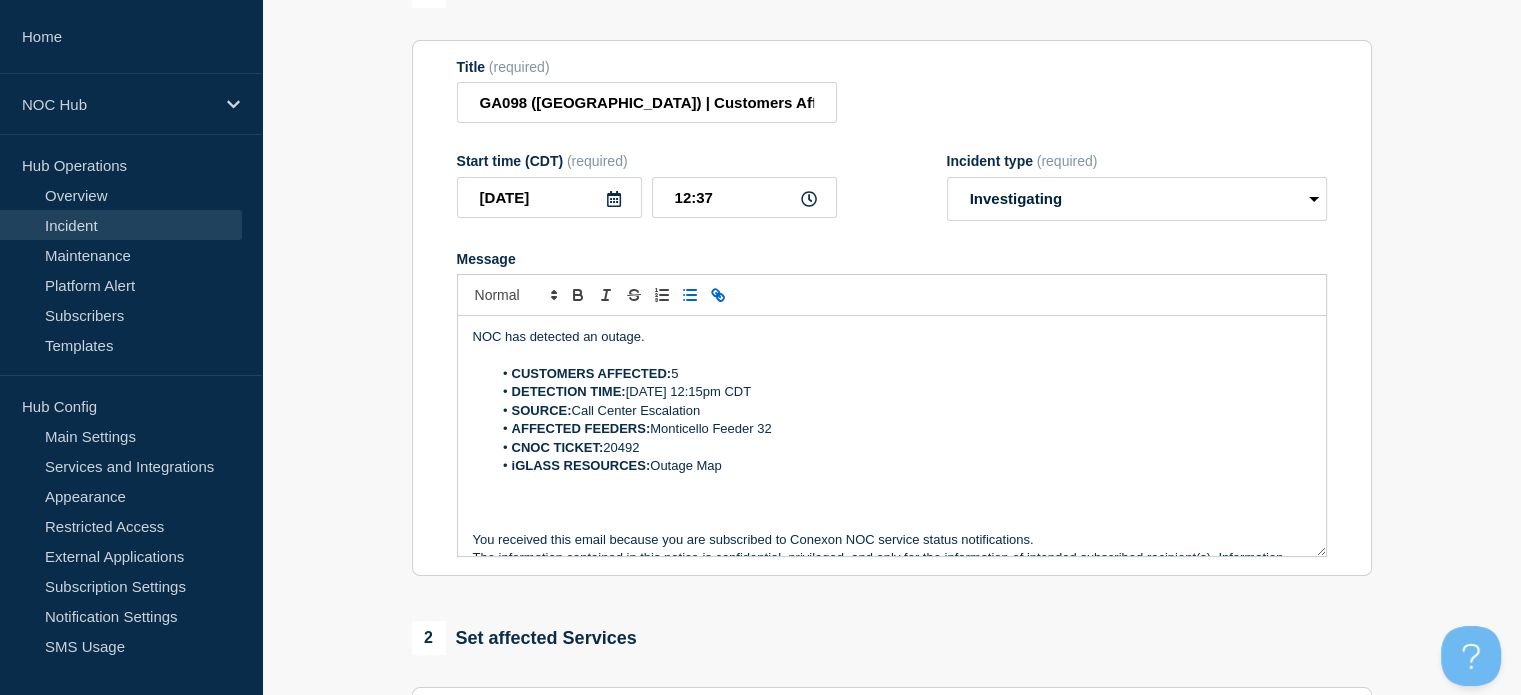 click 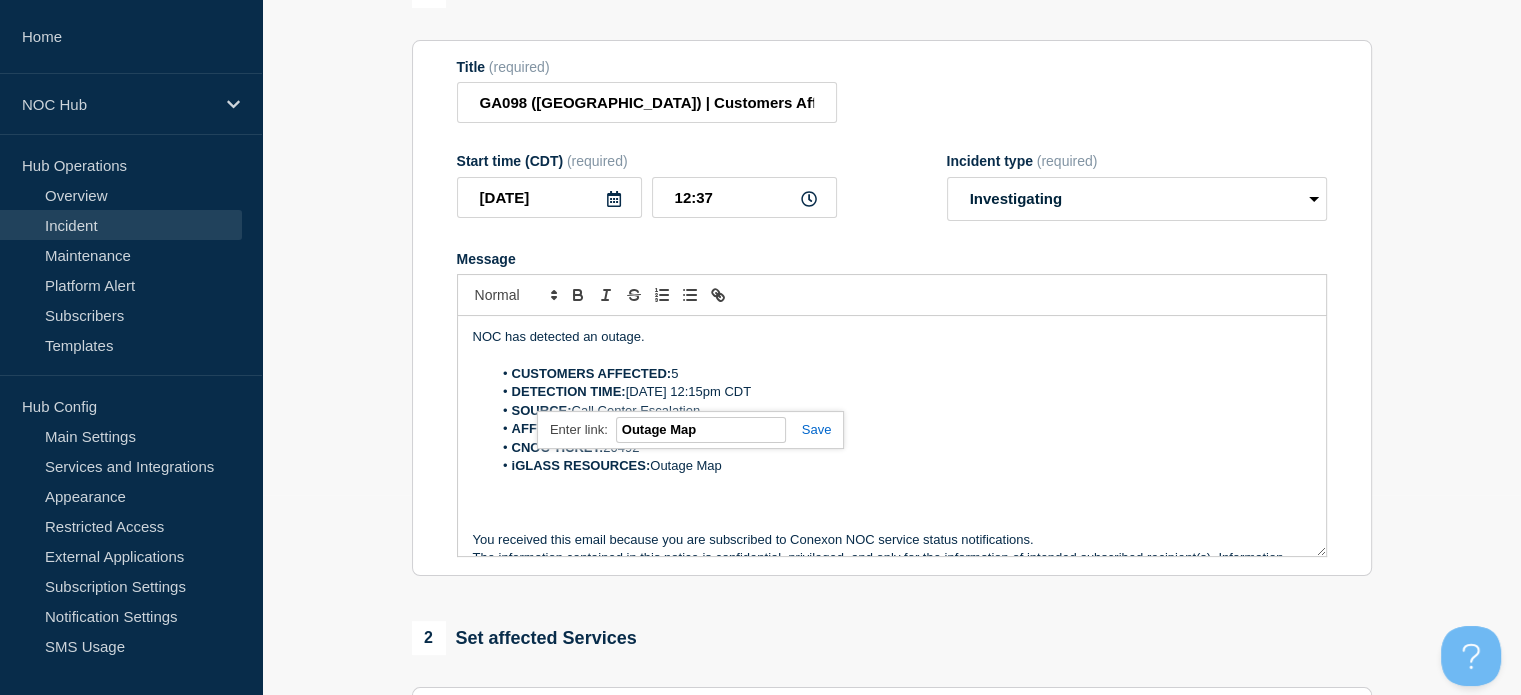 paste on "[URL][DOMAIN_NAME]" 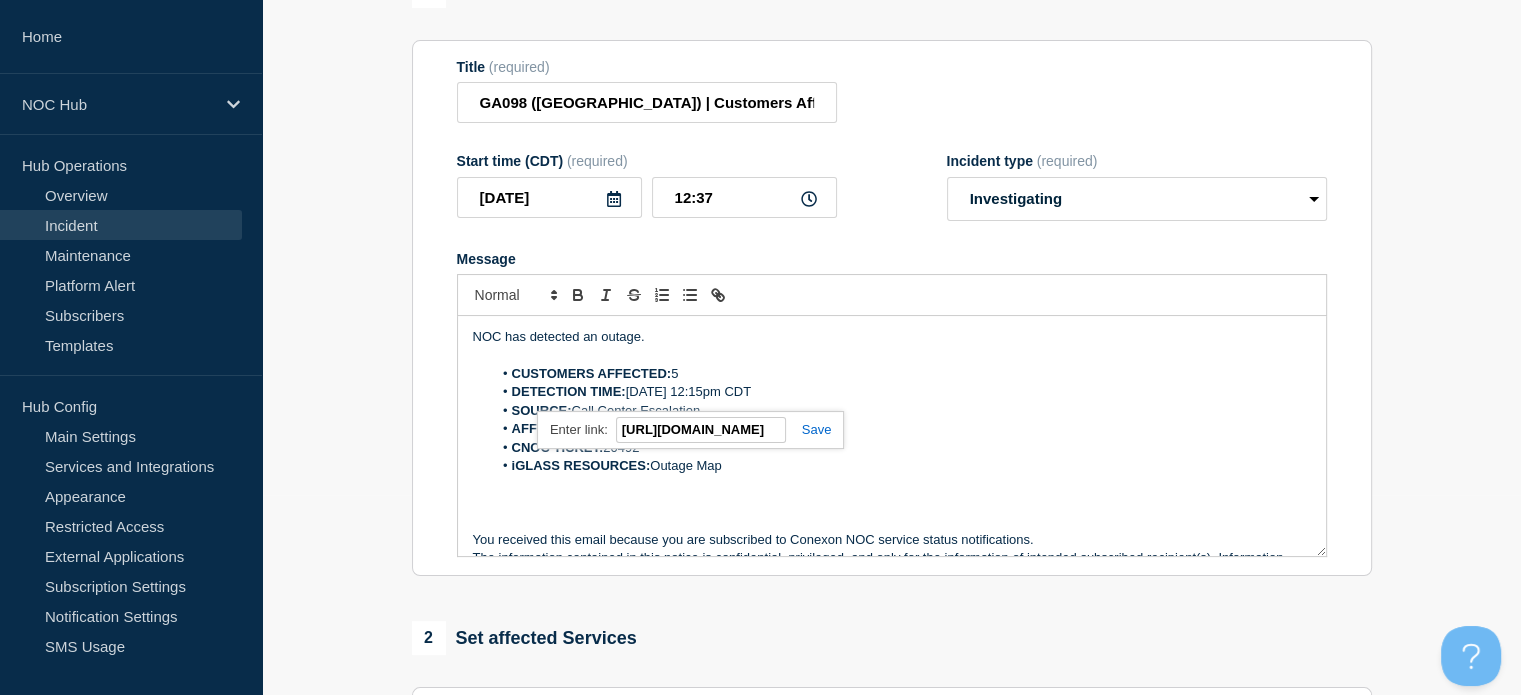 scroll, scrollTop: 0, scrollLeft: 652, axis: horizontal 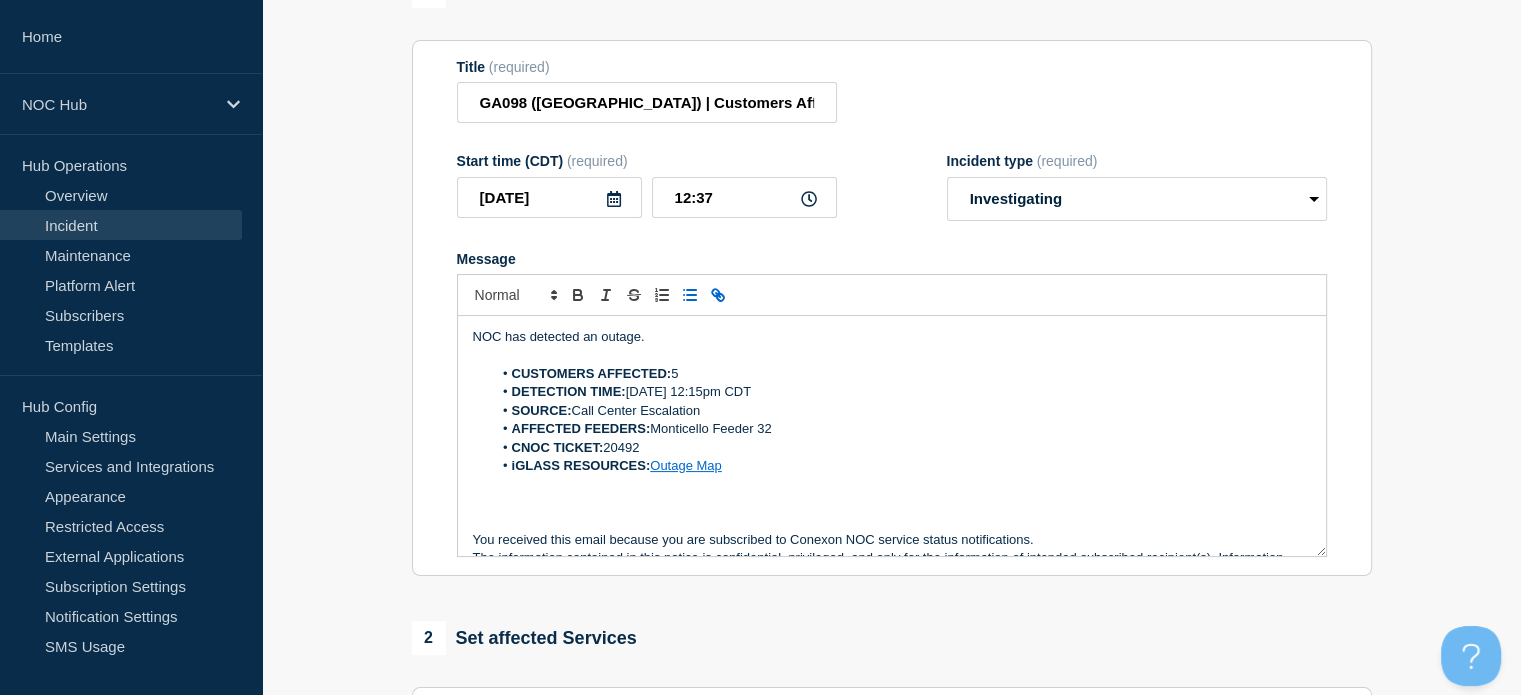 click on "CNOC TICKET:  20492" at bounding box center [901, 448] 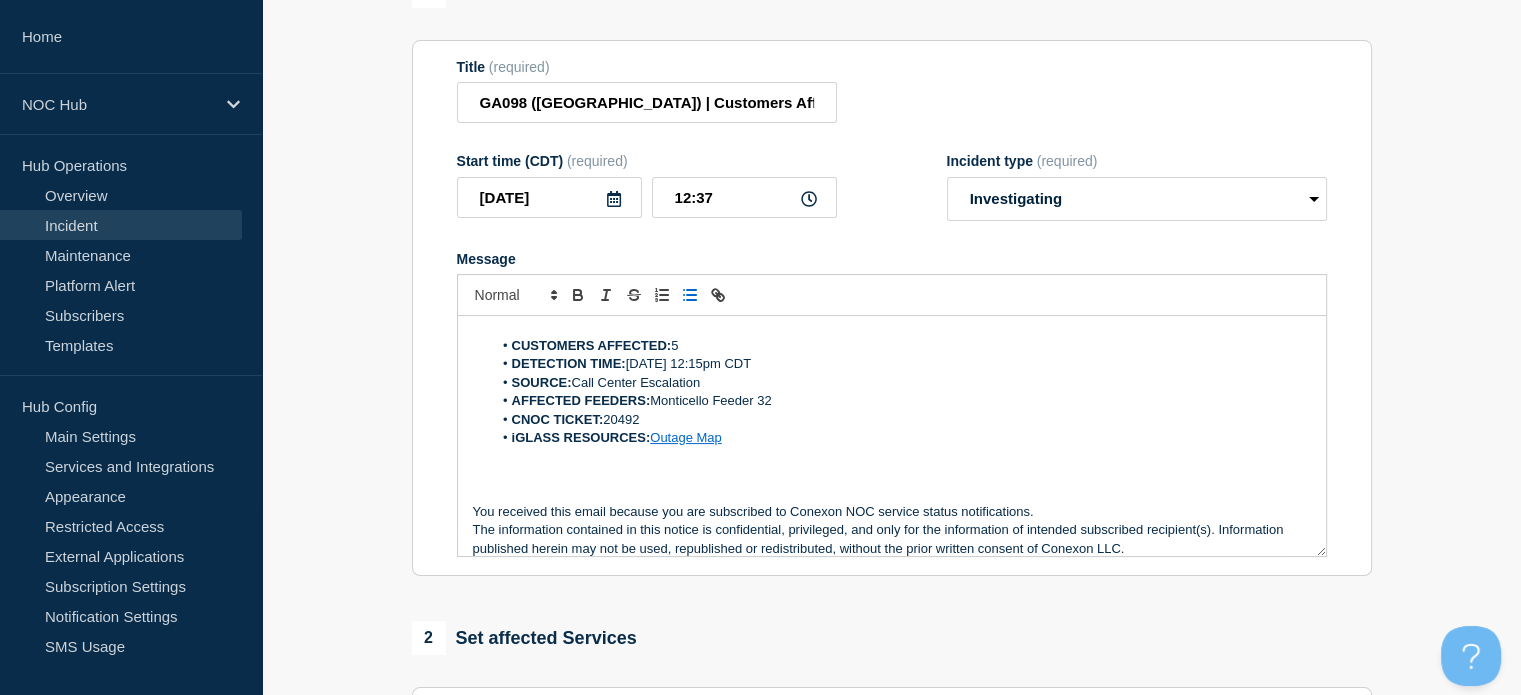 scroll, scrollTop: 42, scrollLeft: 0, axis: vertical 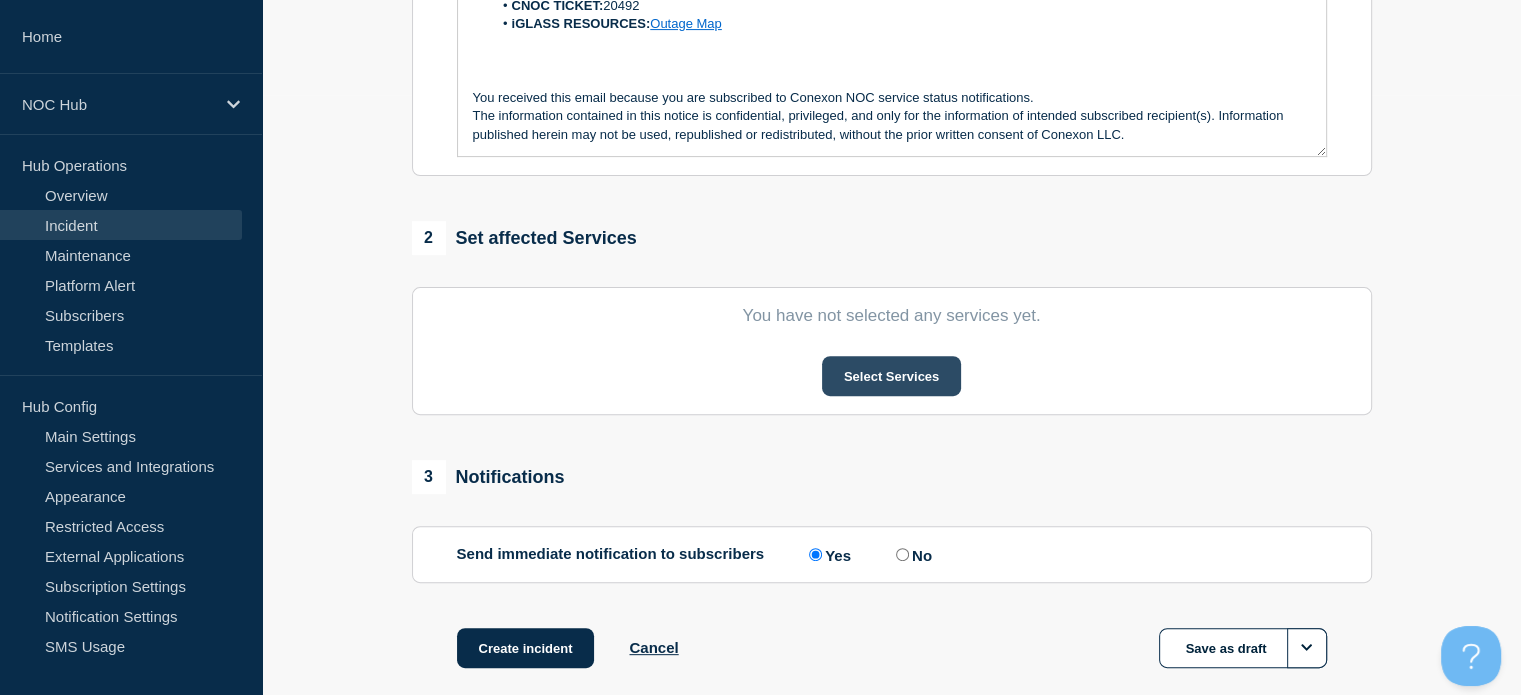click on "Select Services" at bounding box center (891, 376) 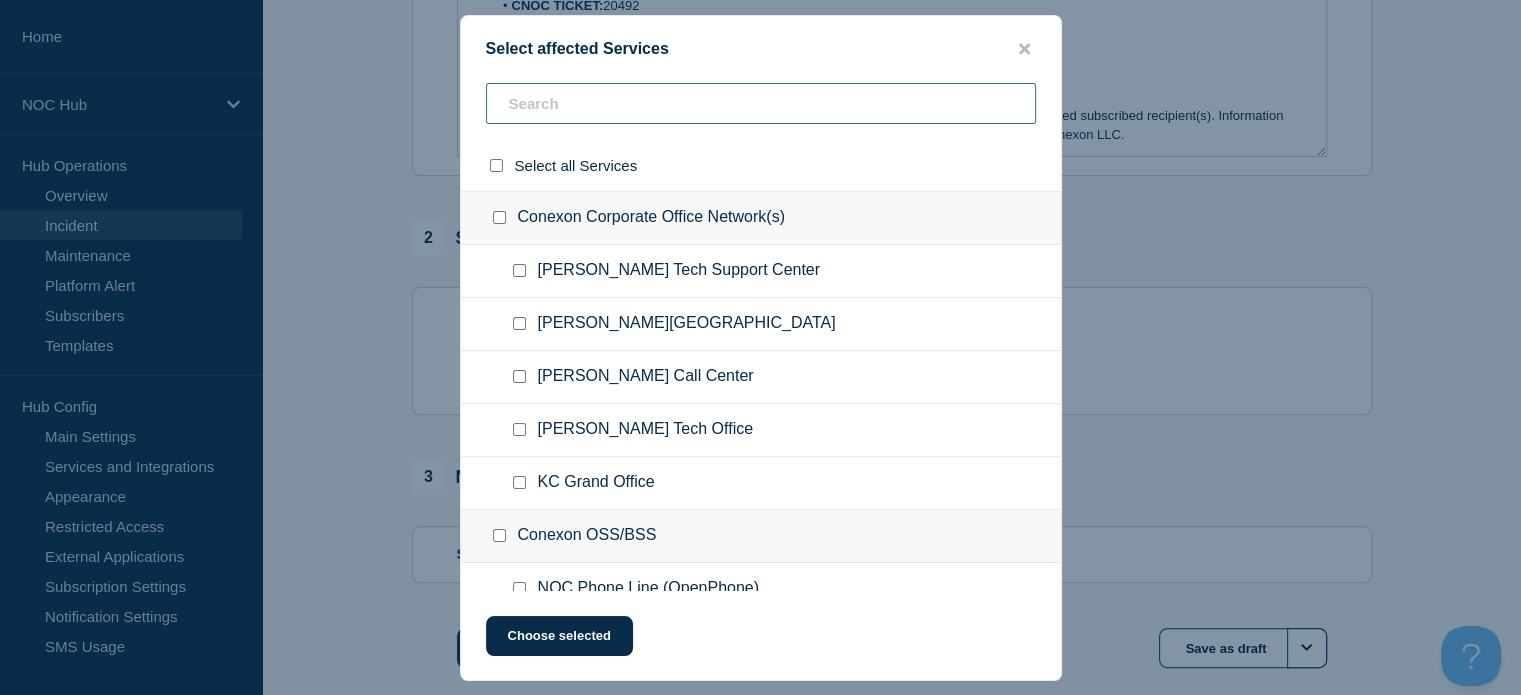 click at bounding box center [761, 103] 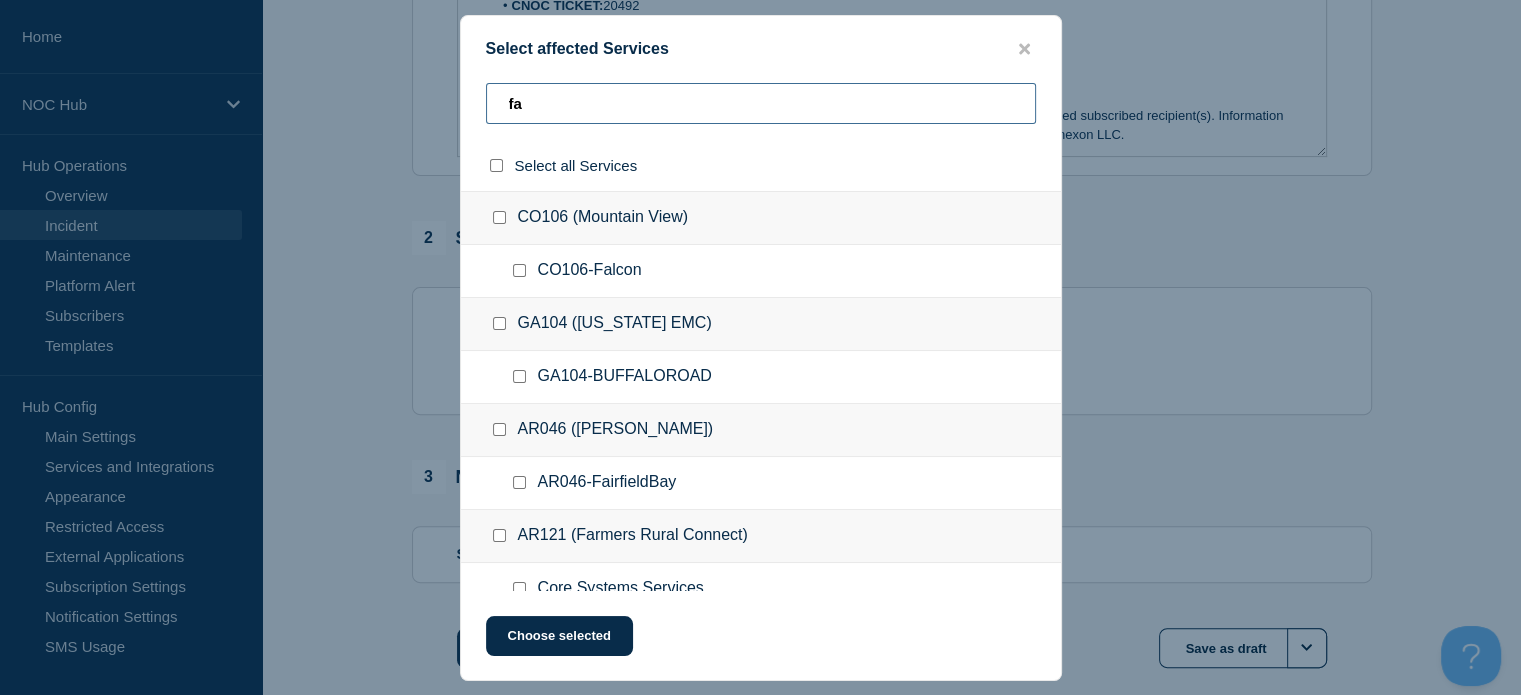 type on "f" 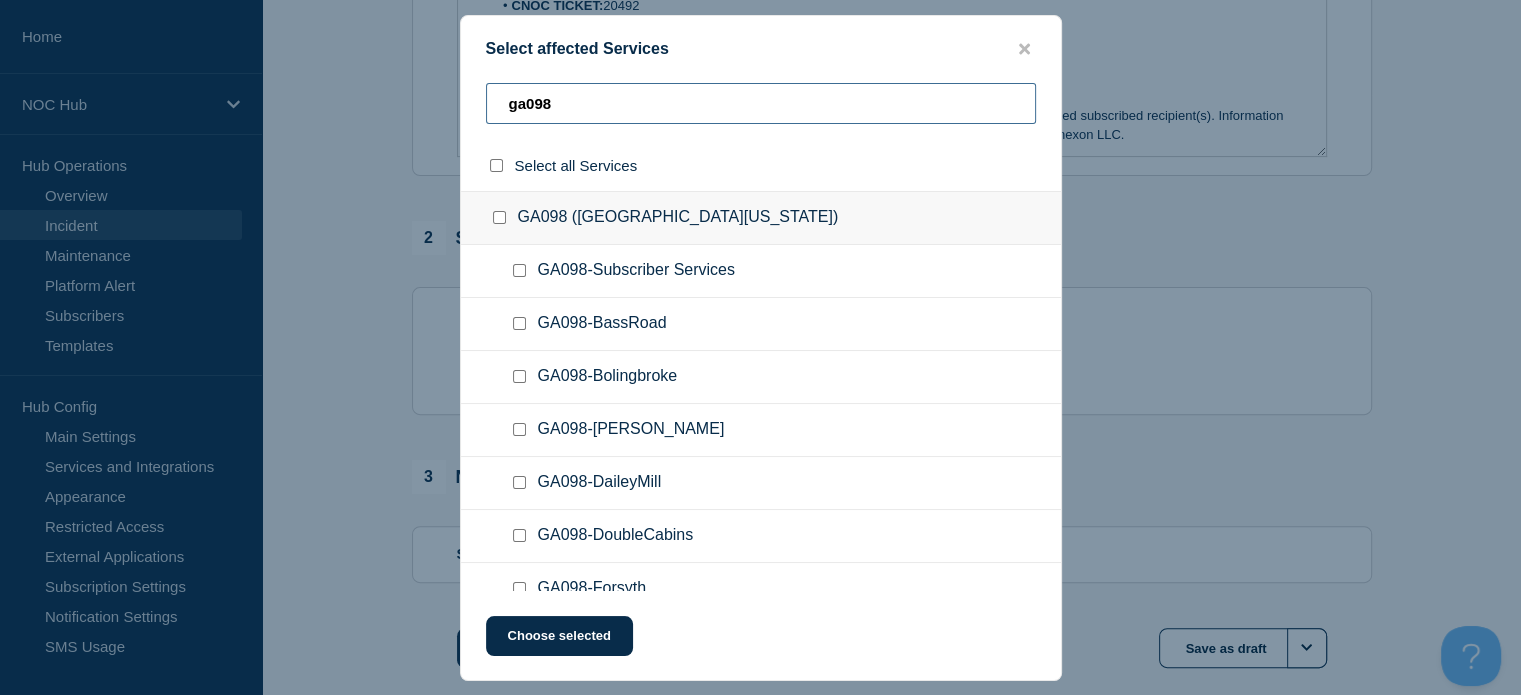 type on "ga098" 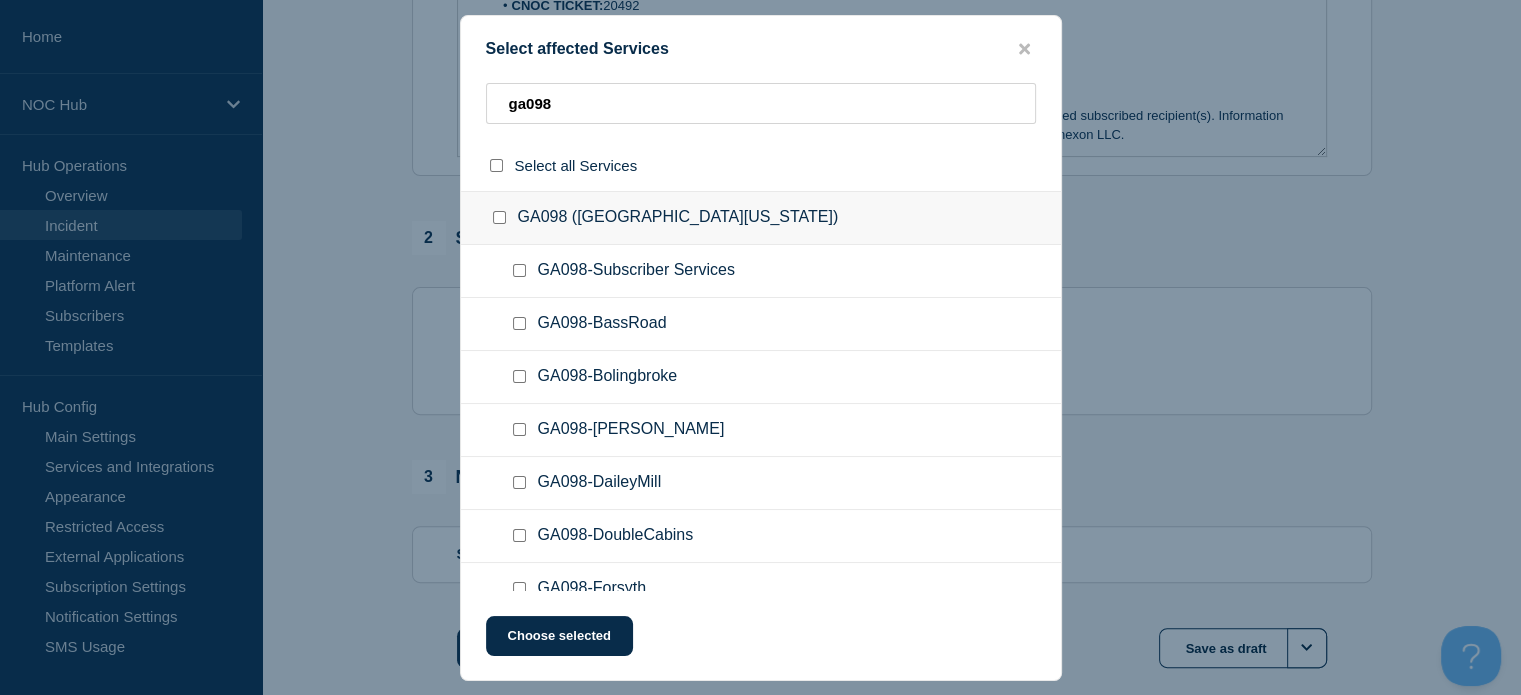 click at bounding box center (519, 270) 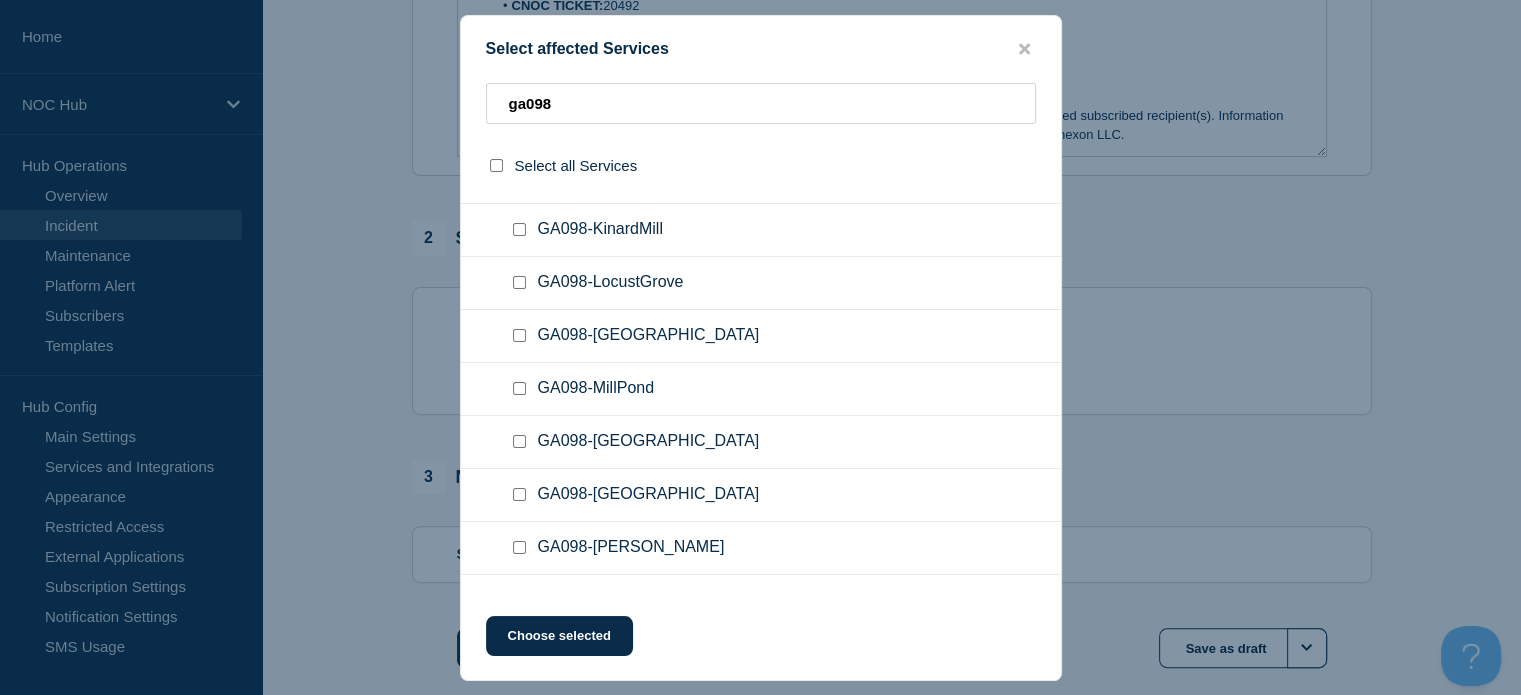 scroll, scrollTop: 500, scrollLeft: 0, axis: vertical 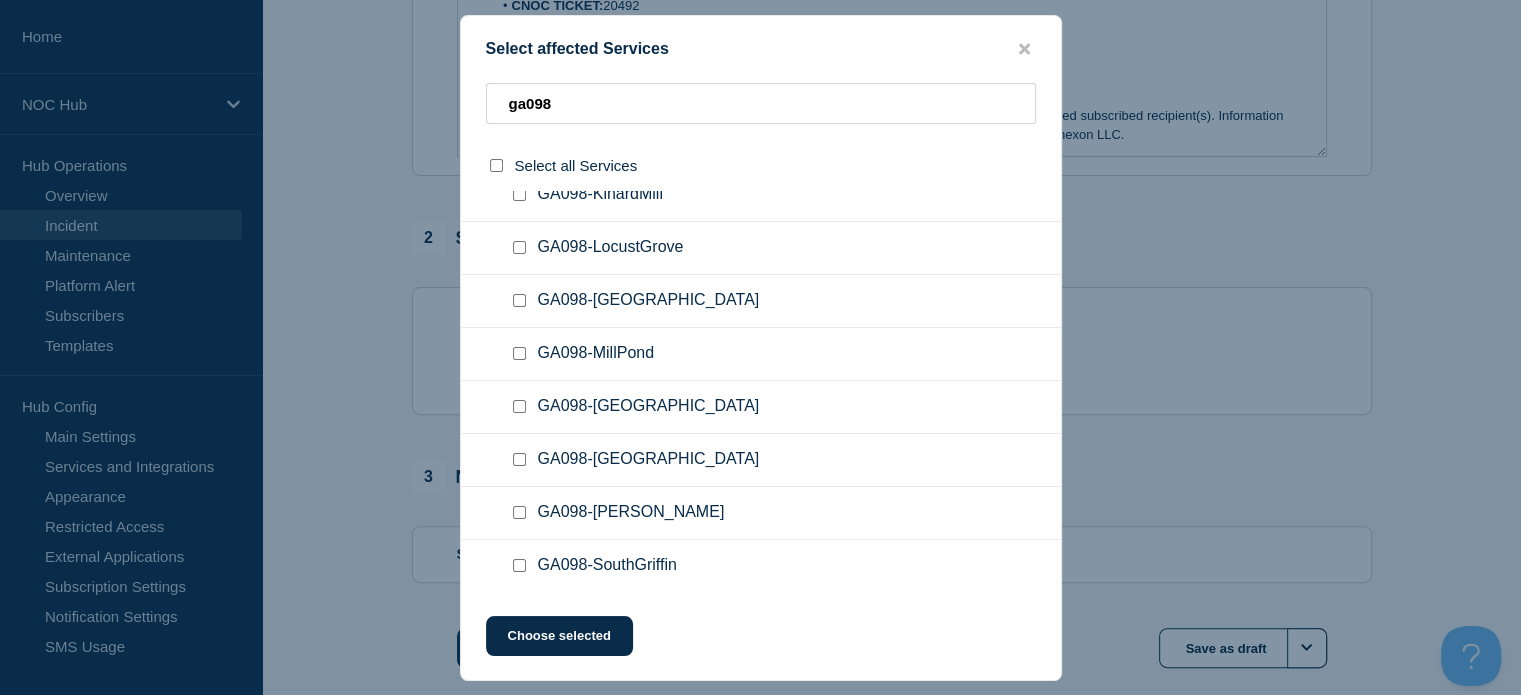 click at bounding box center [519, 406] 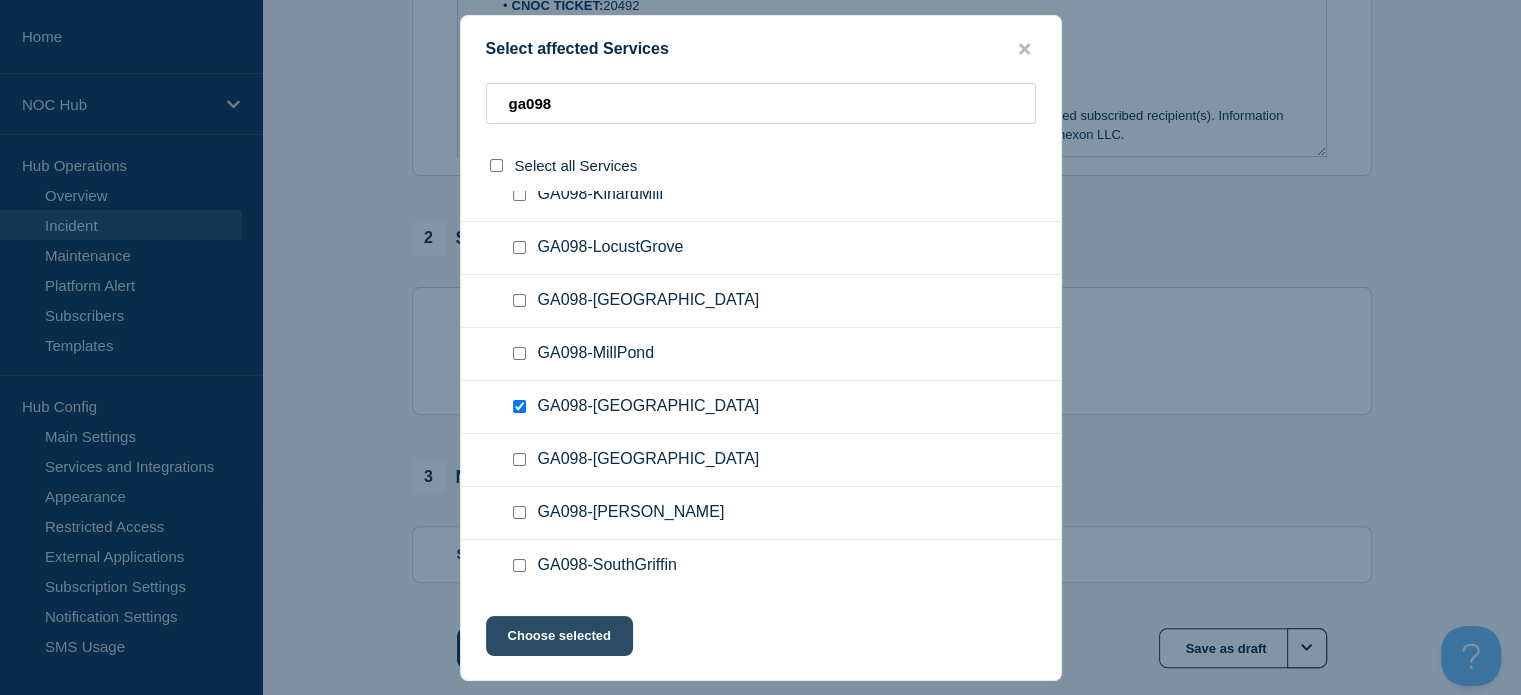 click on "Choose selected" 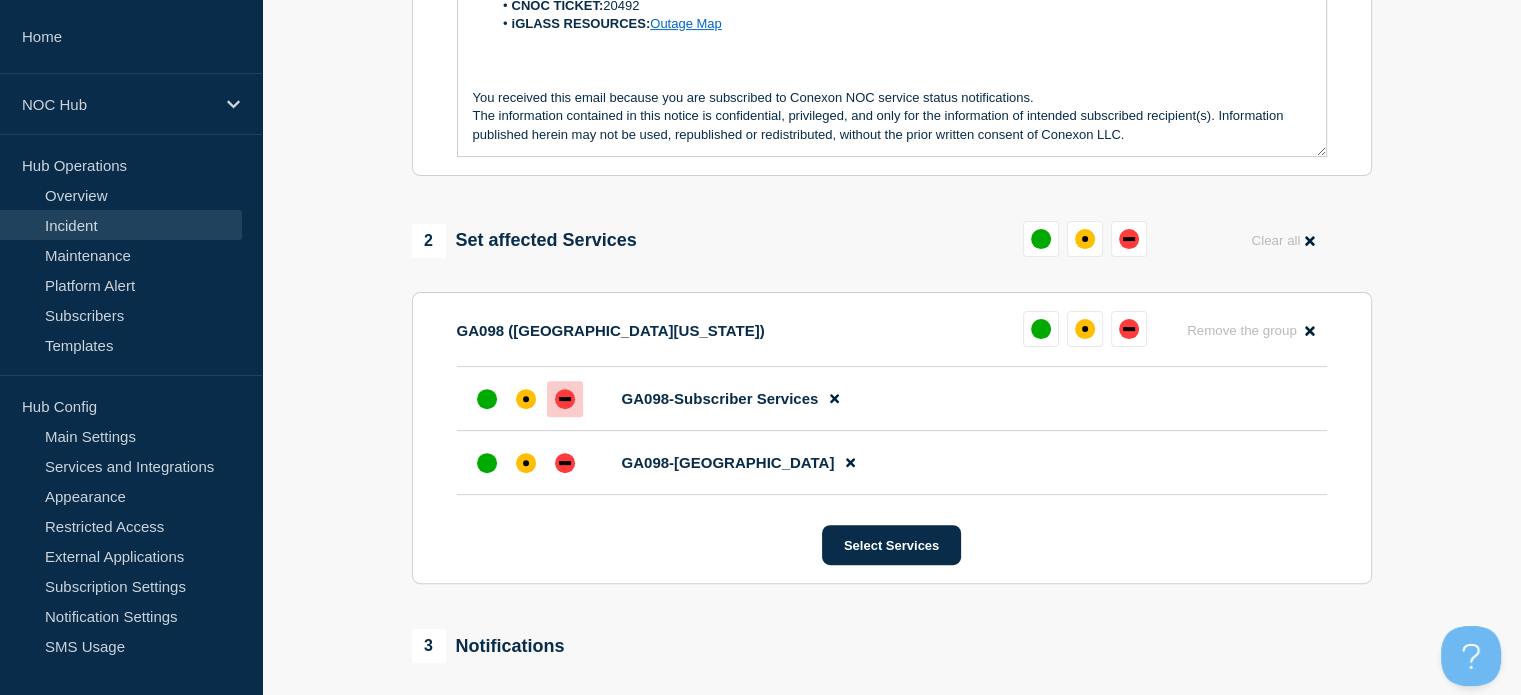 click at bounding box center [565, 399] 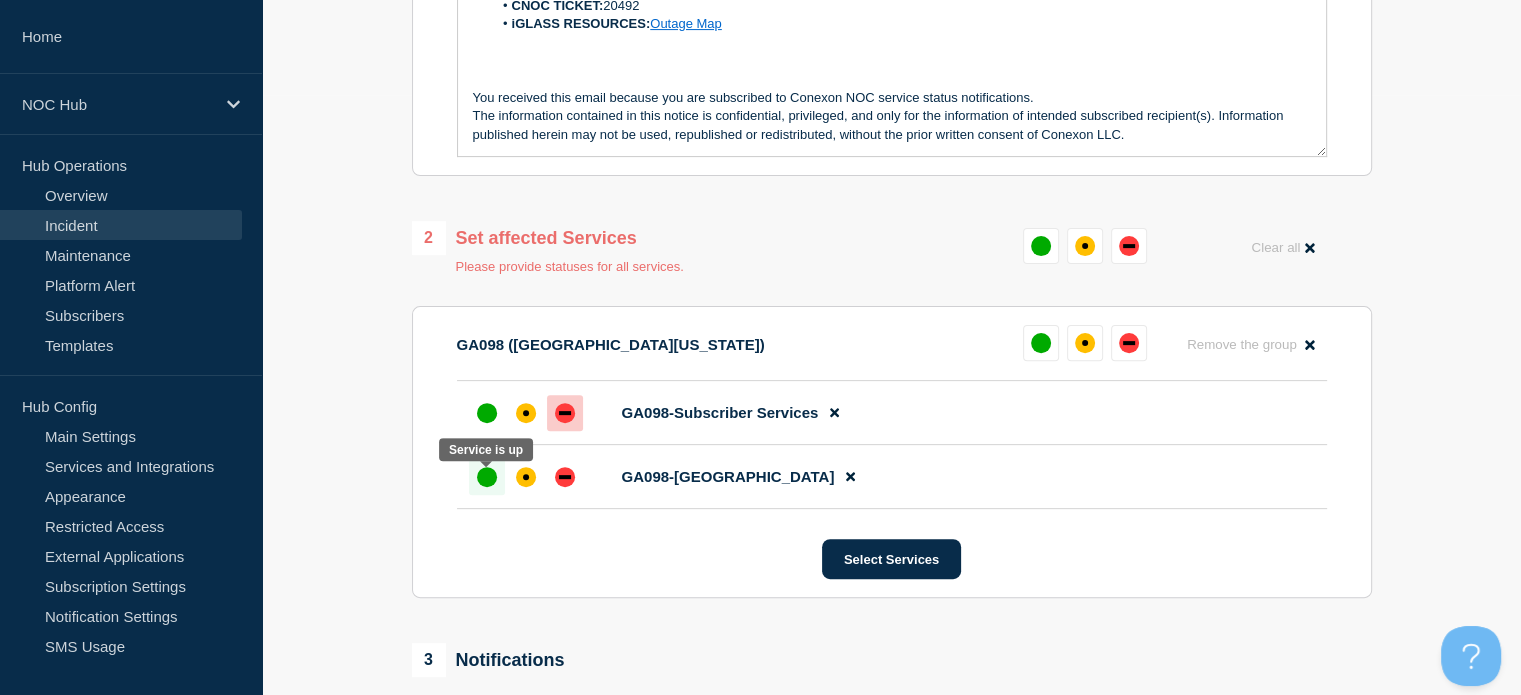 click at bounding box center (487, 477) 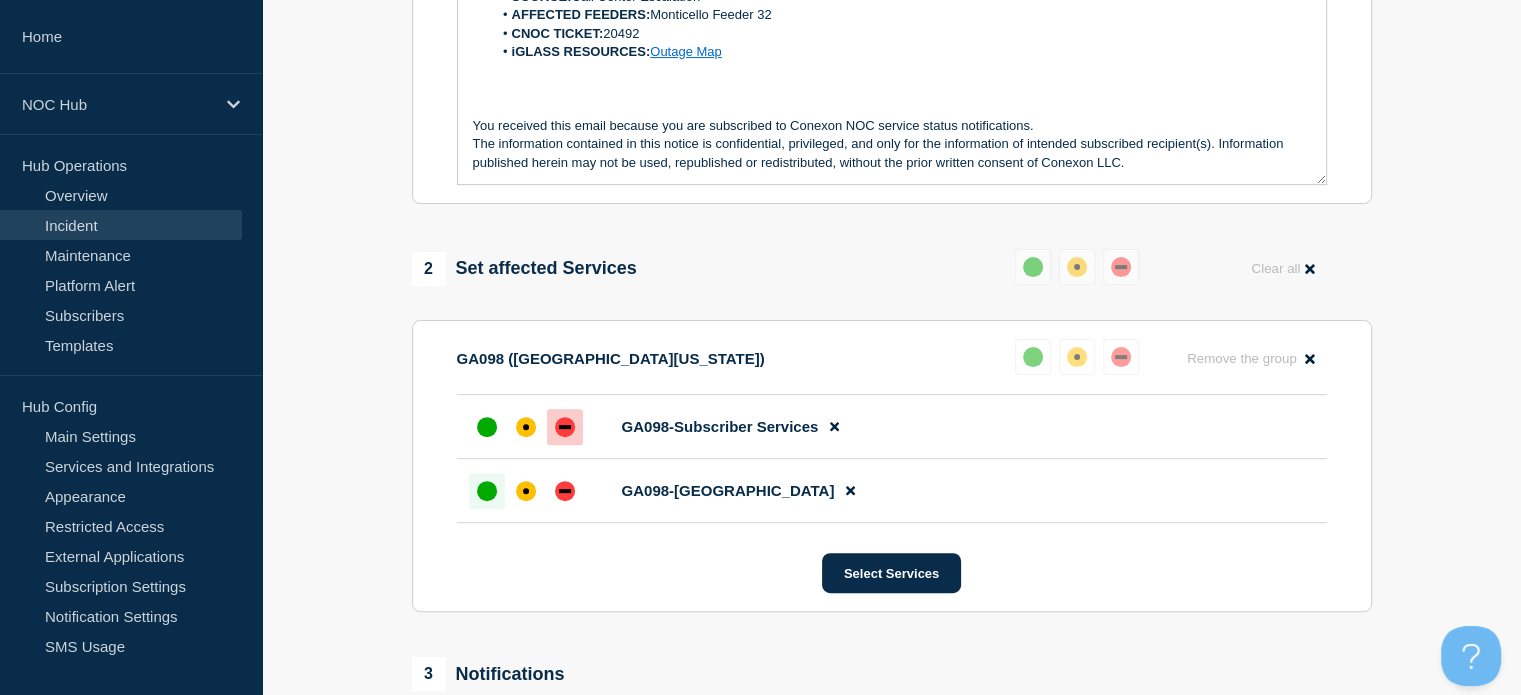 scroll, scrollTop: 280, scrollLeft: 0, axis: vertical 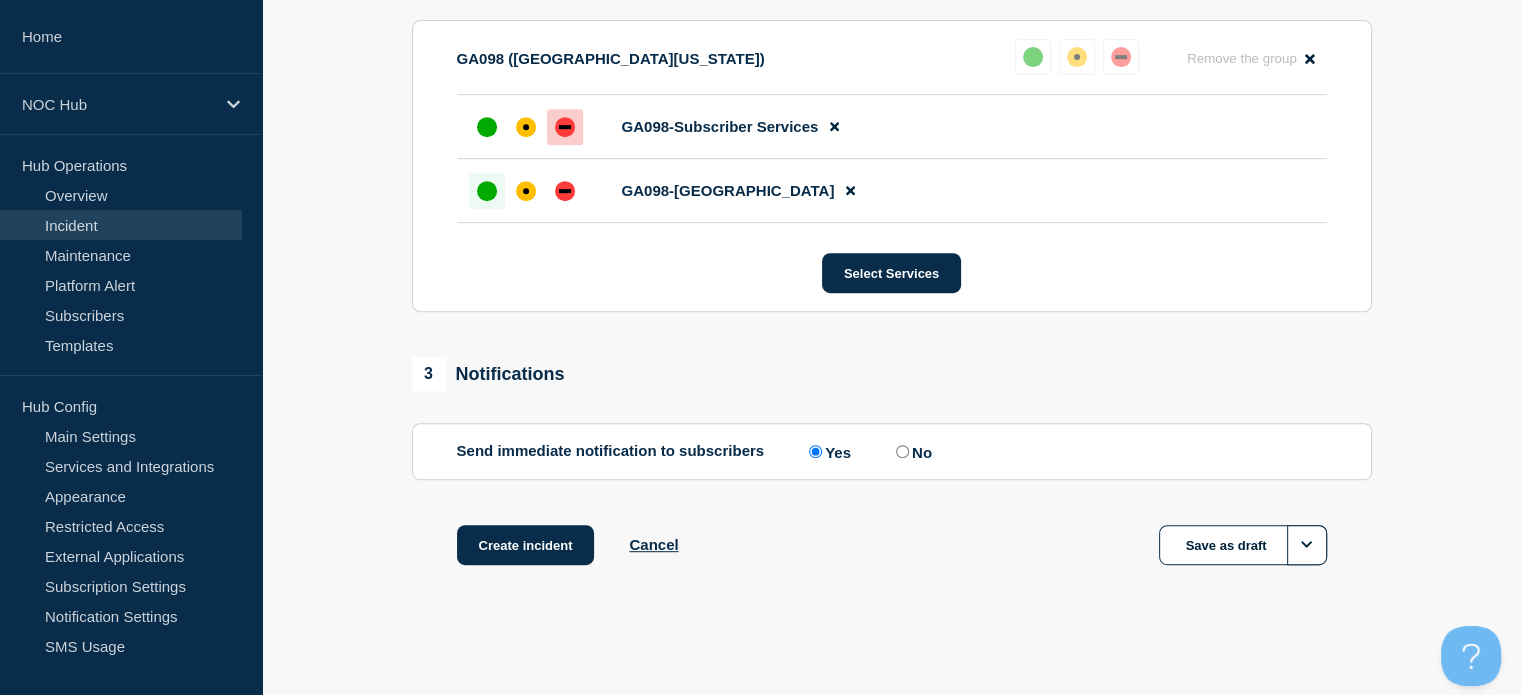 drag, startPoint x: 497, startPoint y: 541, endPoint x: 419, endPoint y: 254, distance: 297.4105 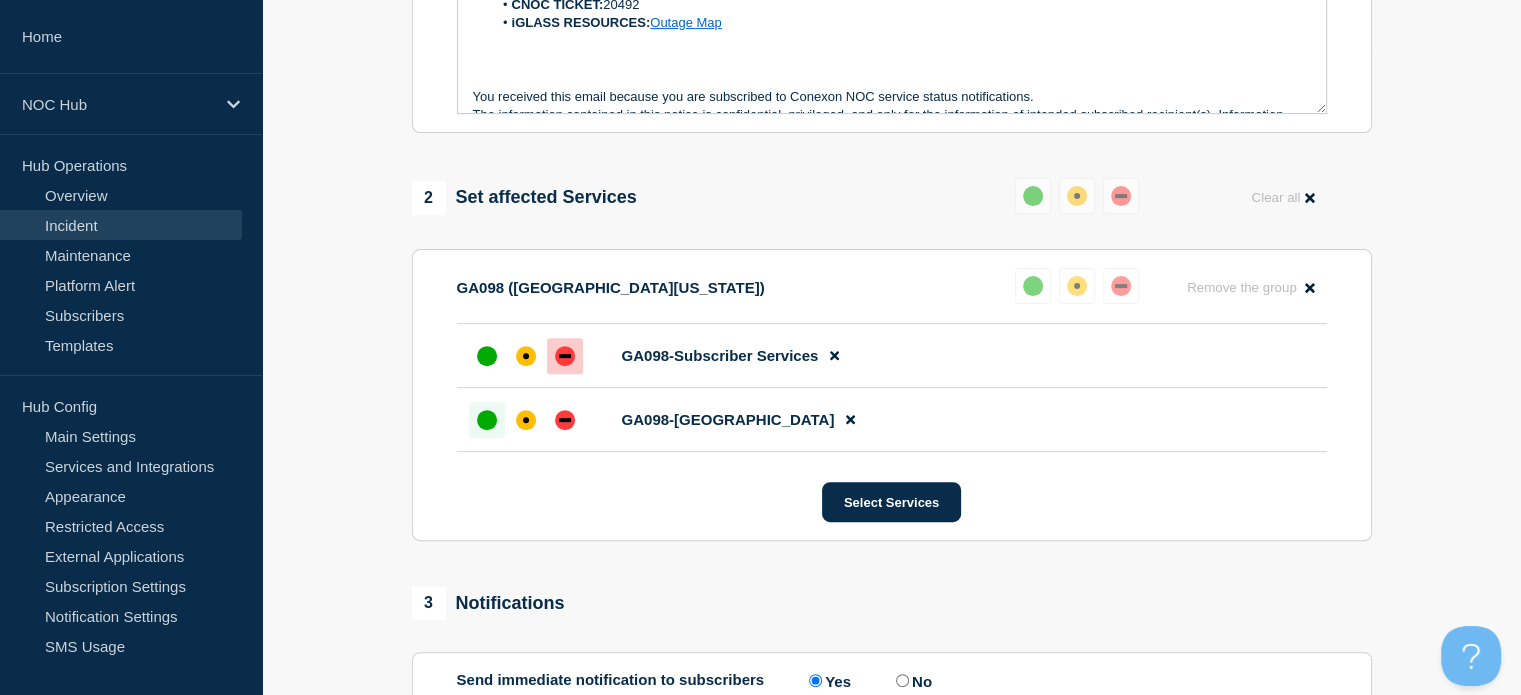 scroll, scrollTop: 880, scrollLeft: 0, axis: vertical 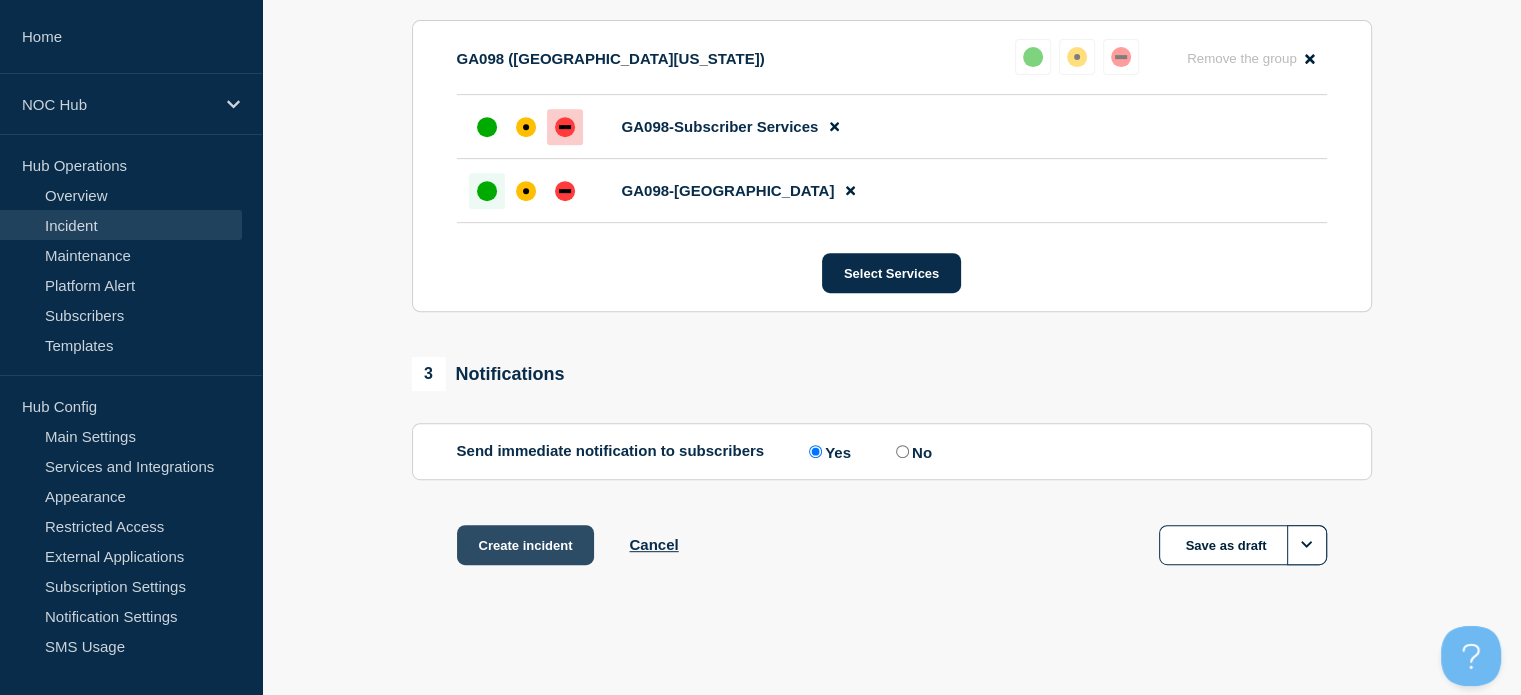 click on "Create incident" at bounding box center (526, 545) 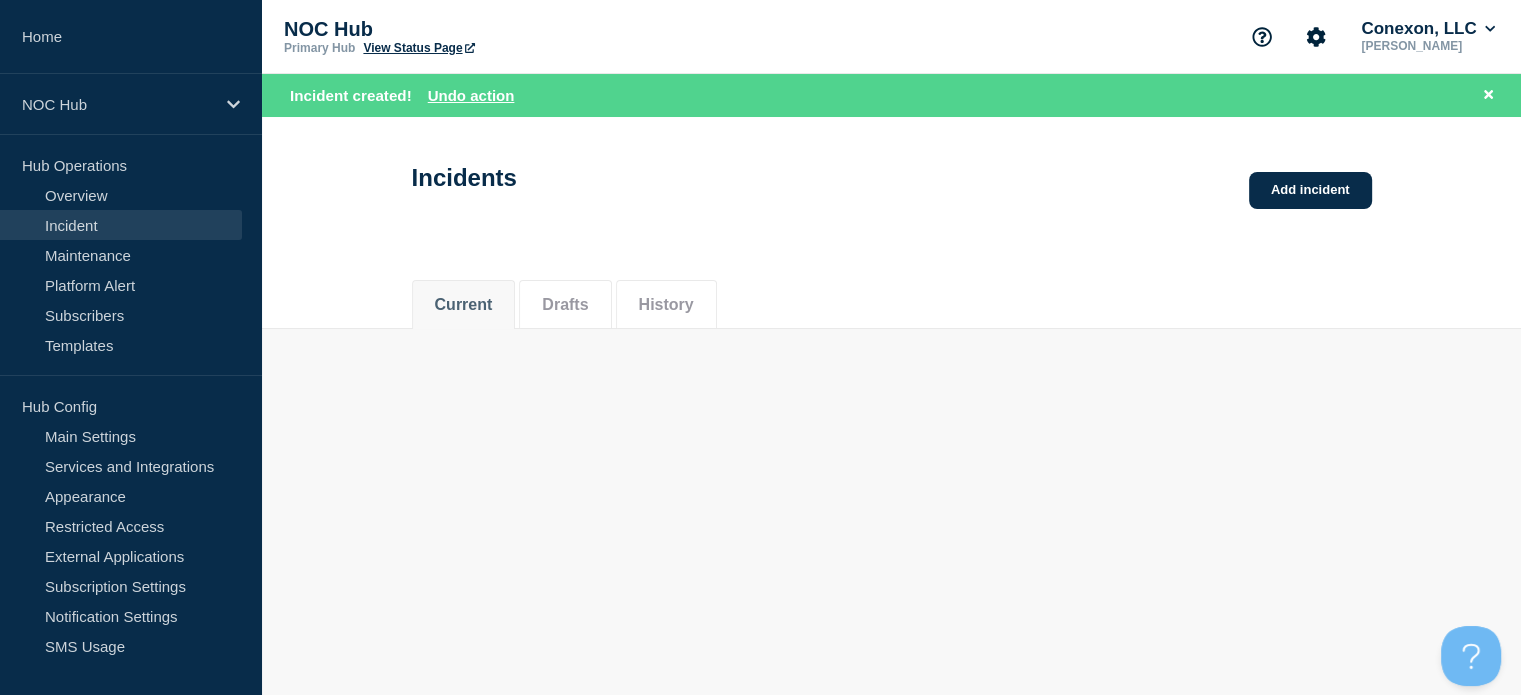 scroll, scrollTop: 0, scrollLeft: 0, axis: both 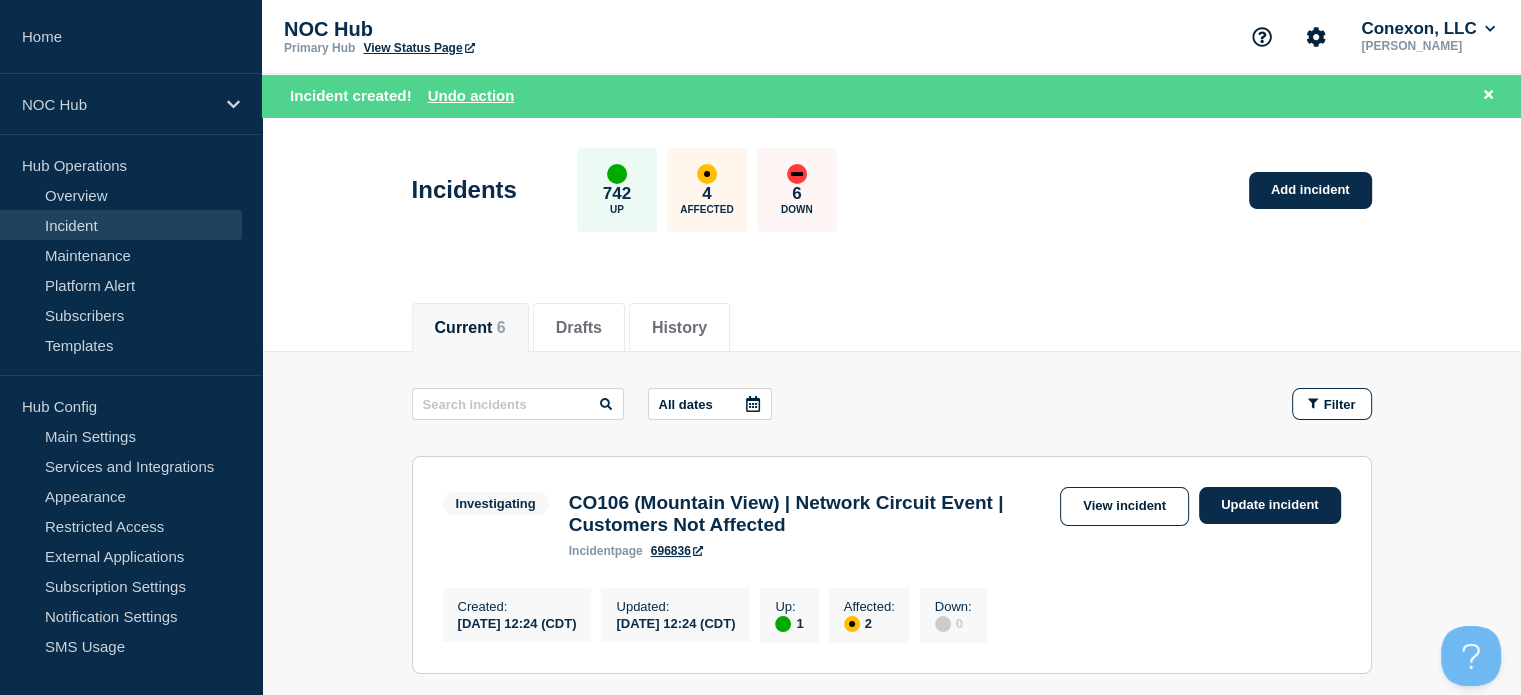 click on "Incident" at bounding box center [121, 225] 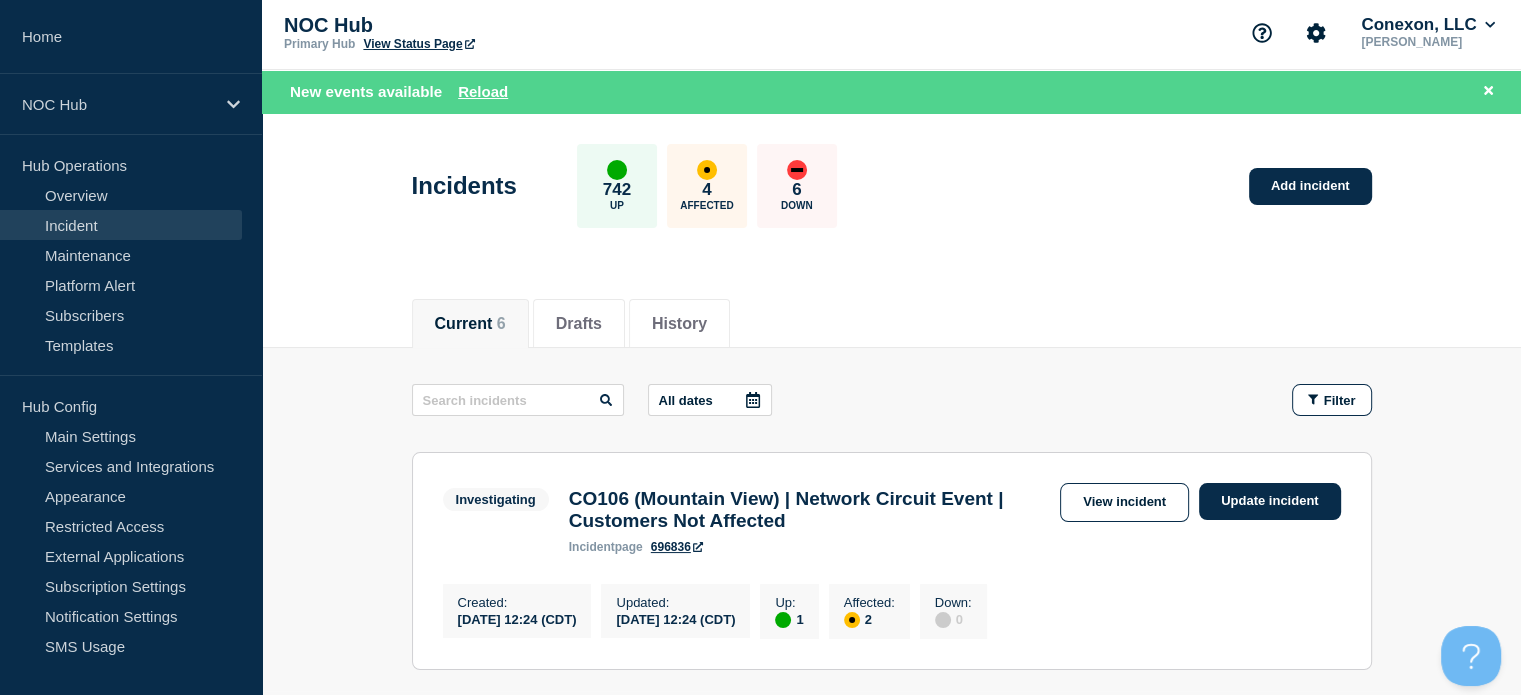 scroll, scrollTop: 0, scrollLeft: 0, axis: both 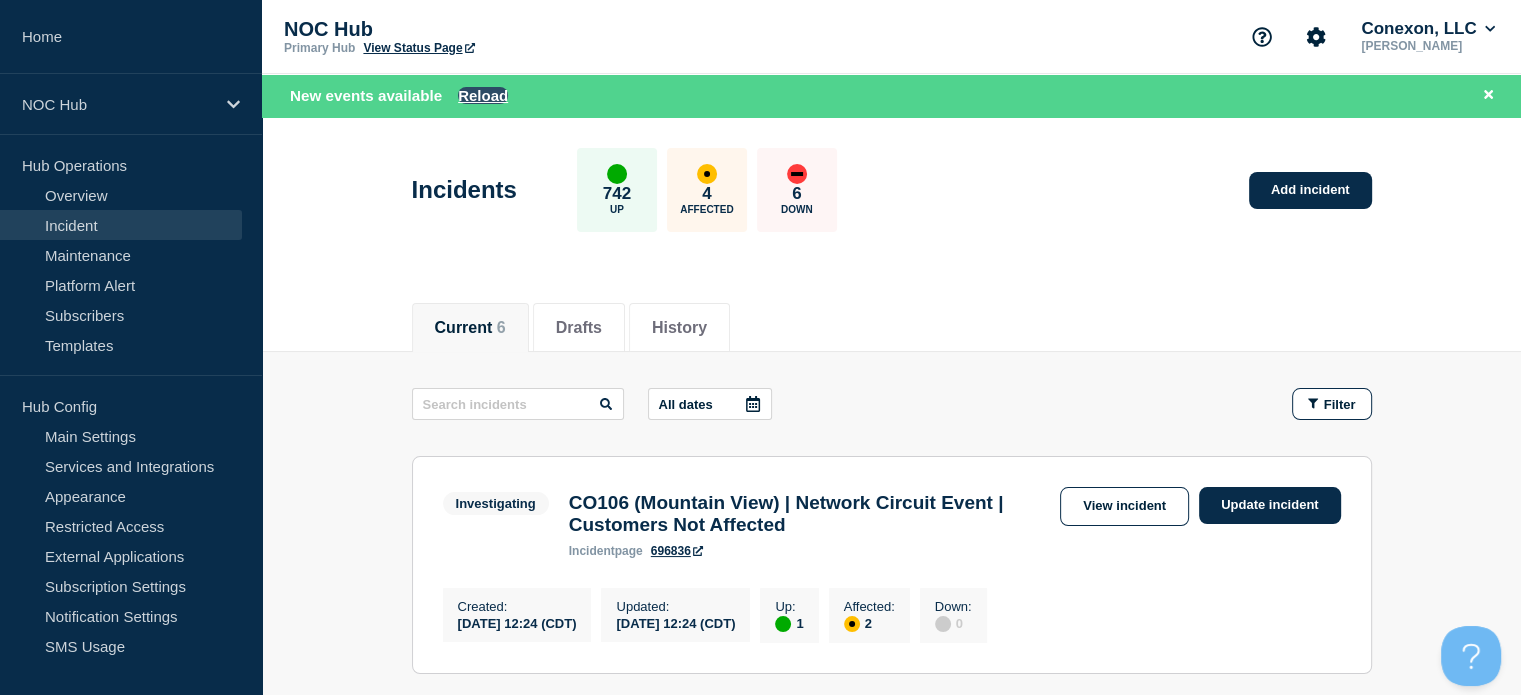 click on "Reload" at bounding box center [483, 95] 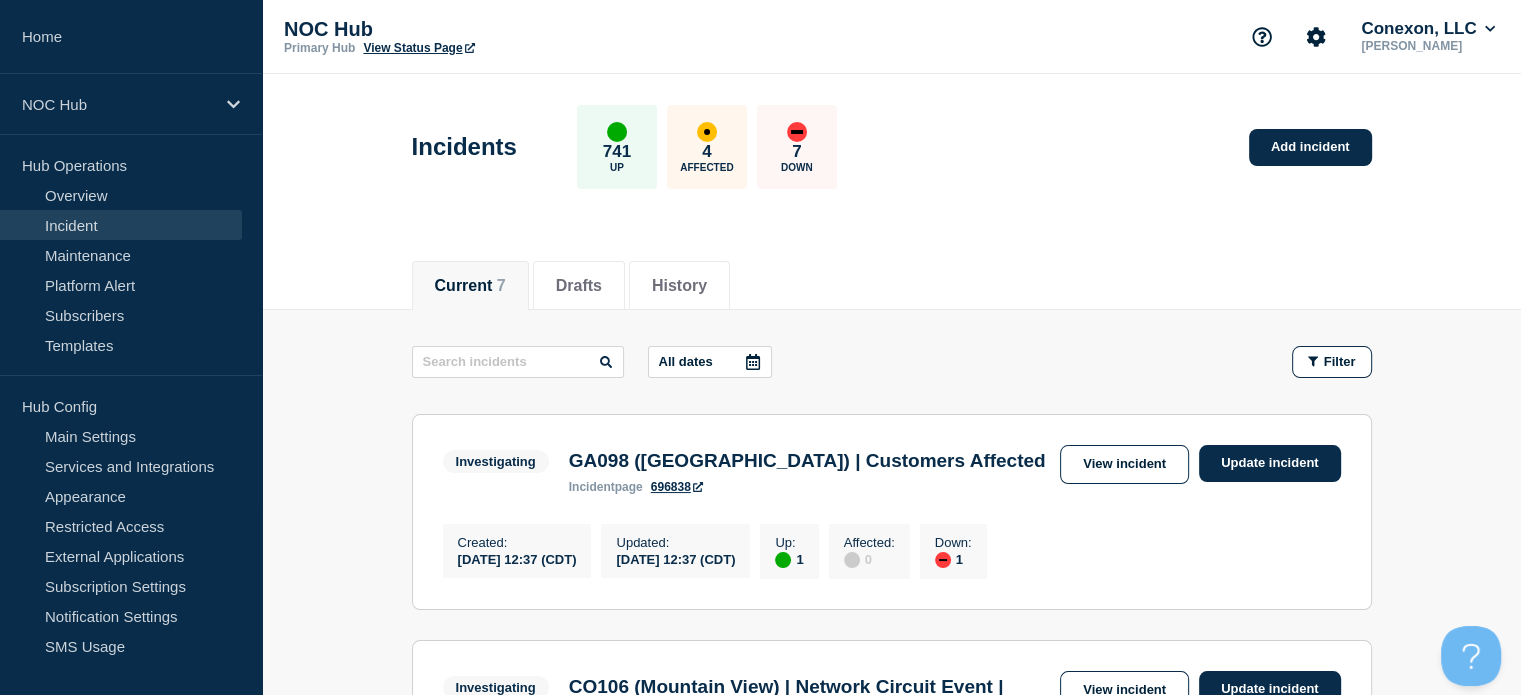 scroll, scrollTop: 300, scrollLeft: 0, axis: vertical 